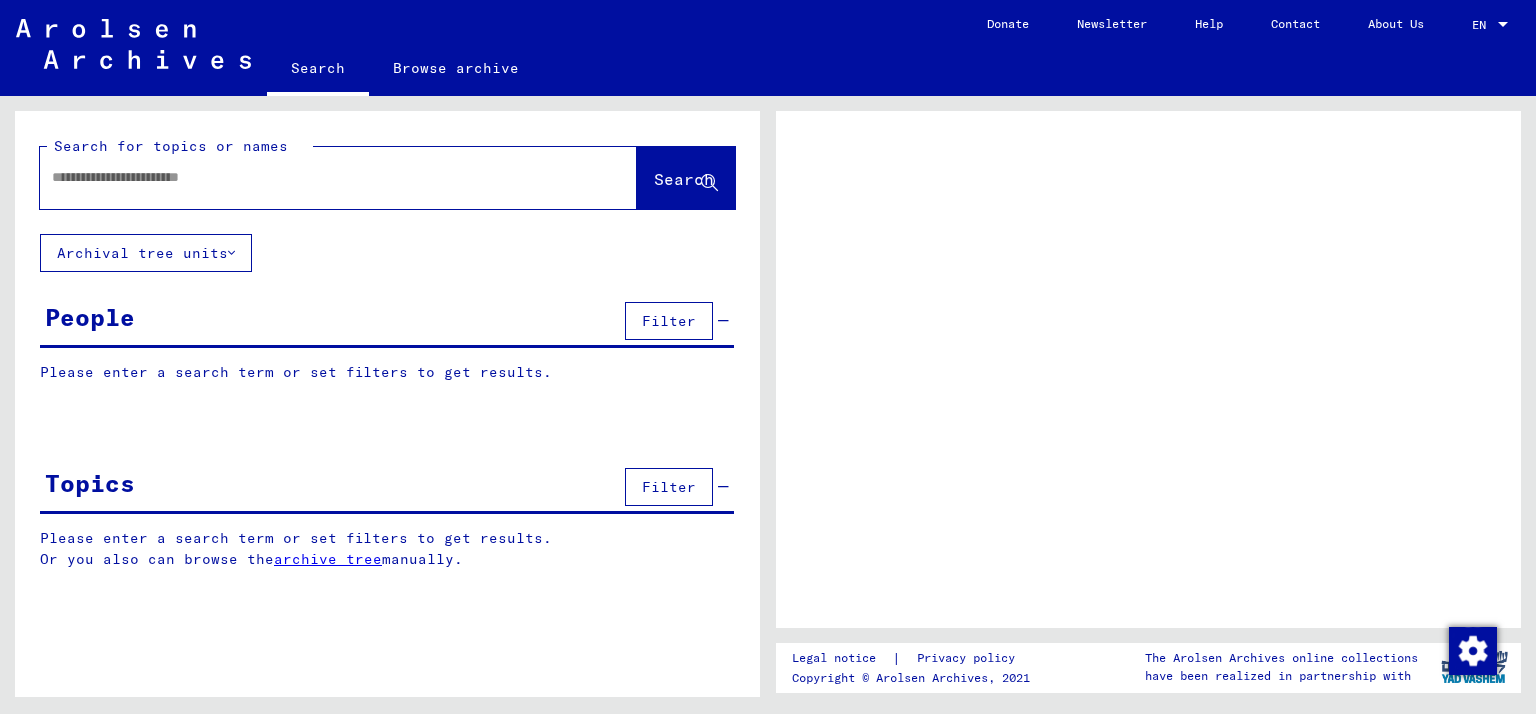 scroll, scrollTop: 0, scrollLeft: 0, axis: both 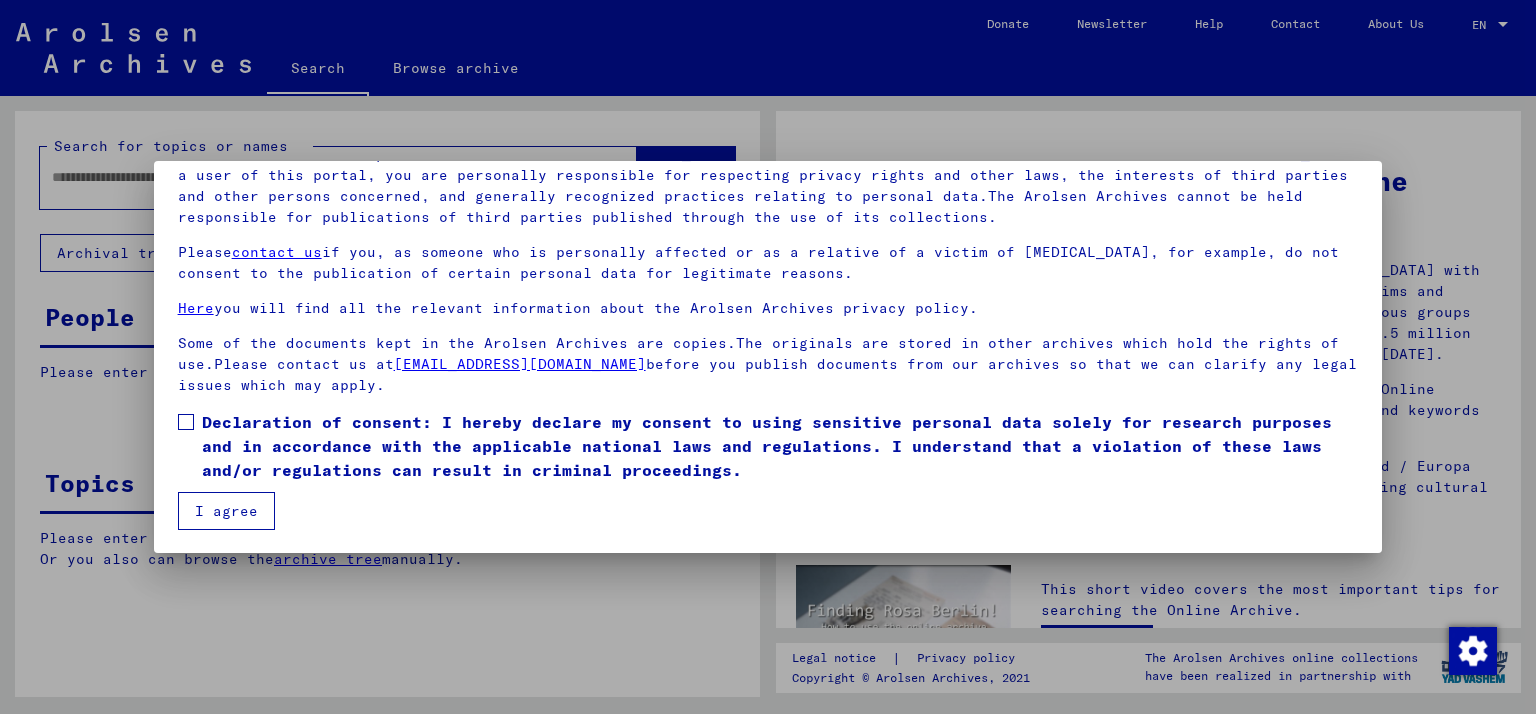 click at bounding box center (186, 422) 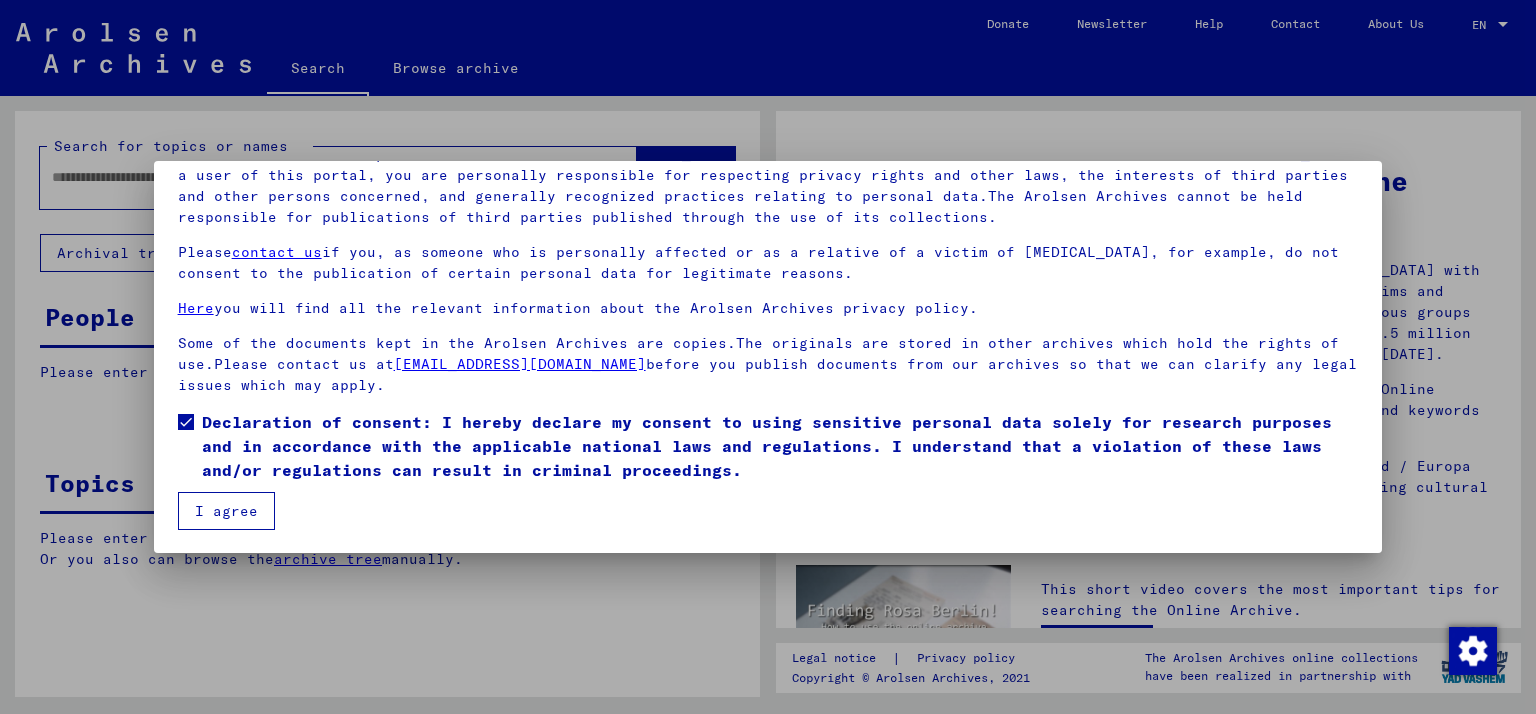 click on "Welcome to the Online Archive of the Arolsen Archives! Our  terms of use  were established by the international commission, which is the highest governing body of the Arolsen Archives, and do not correspond to German or other national archive law. Please note that this portal on victims of Nazi [MEDICAL_DATA] contains sensitive data on identified and identifiable [DOMAIN_NAME] a user of this portal, you are personally responsible for respecting privacy rights and other laws, the interests of third parties and other persons concerned, and generally recognized practices relating to personal data.The Arolsen Archives cannot be held responsible for publications of third parties published through the use of its collections. Please  contact us  if you, as someone who is personally affected or as a relative of a victim of [MEDICAL_DATA], for example, do not consent to the publication of certain personal data for legitimate reasons. Here  you will find all the relevant information about the Arolsen Archives privacy policy." at bounding box center [768, 357] 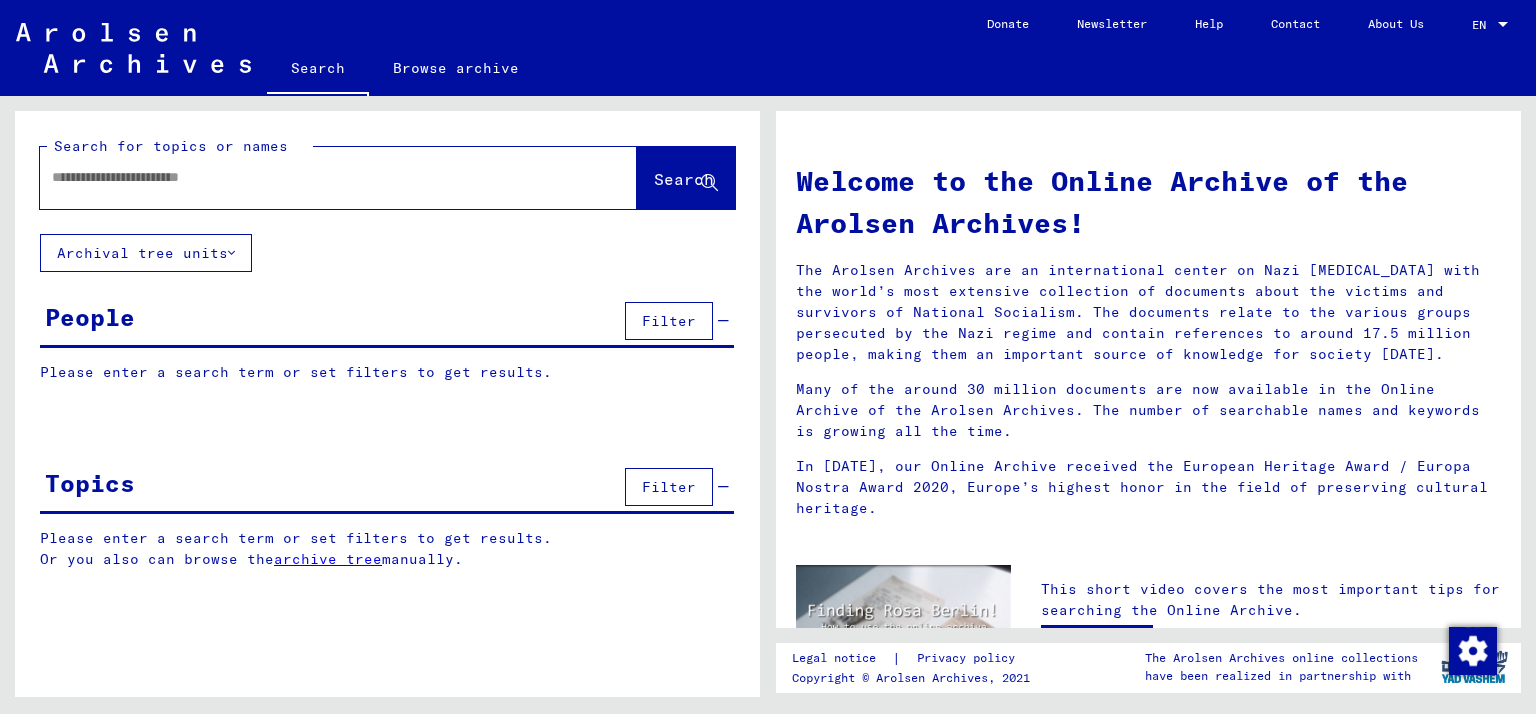 click at bounding box center [314, 177] 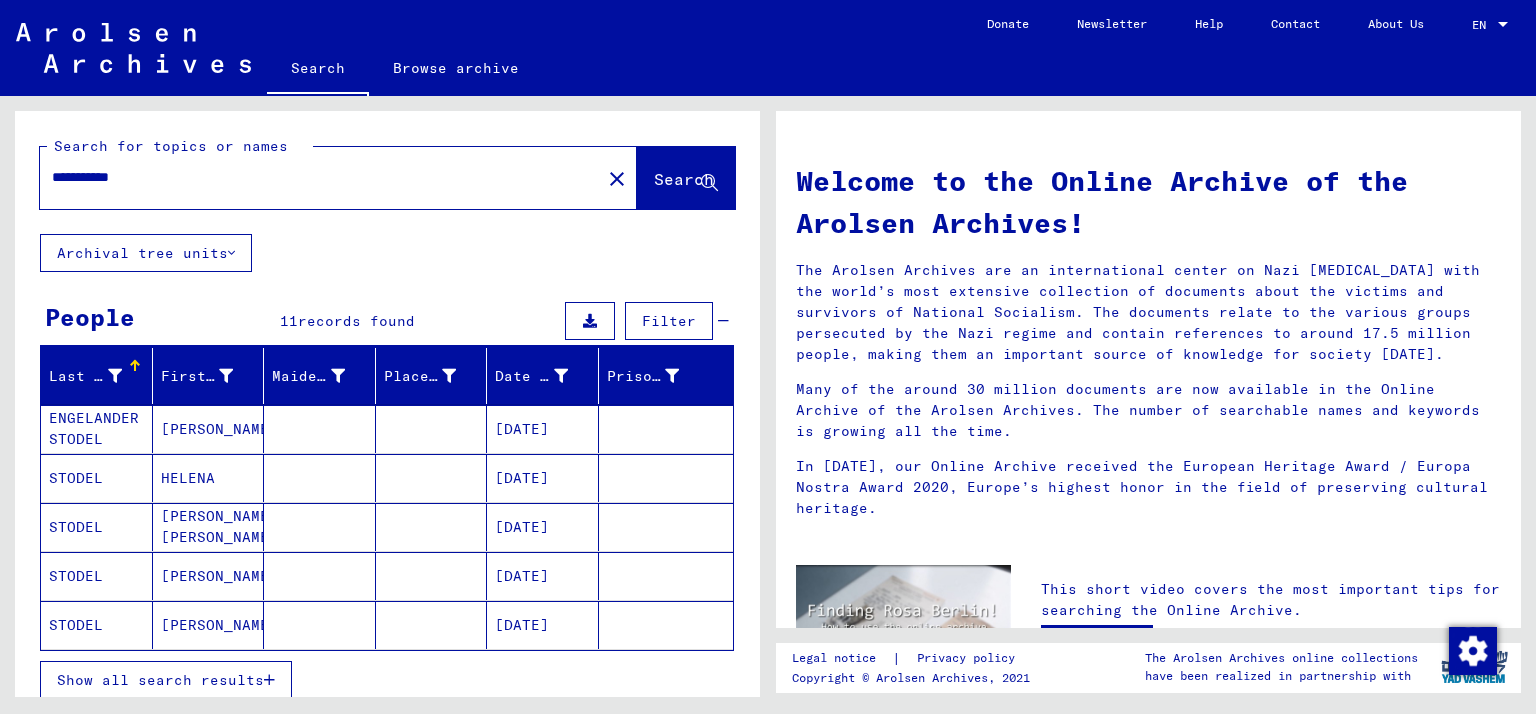 click on "Show all search results" at bounding box center (160, 680) 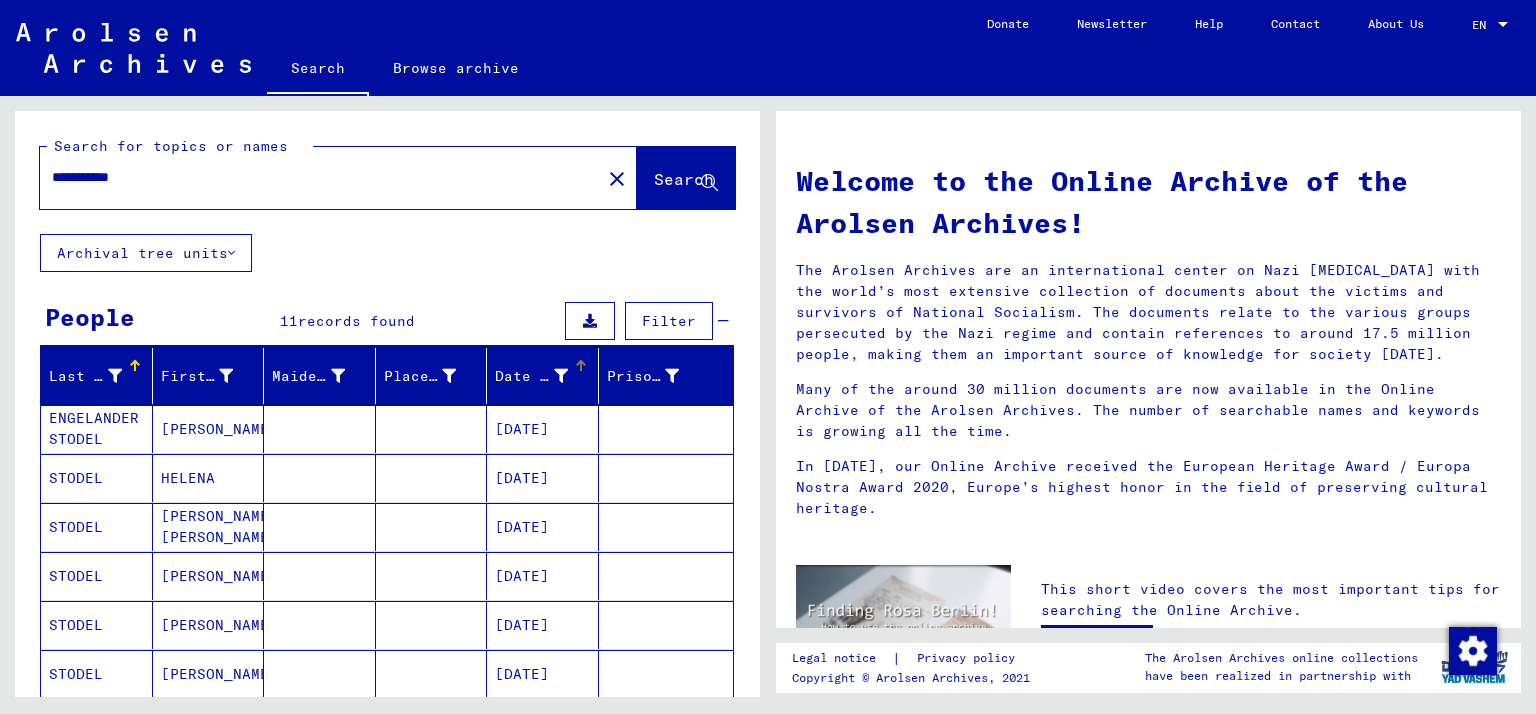 click on "Date of Birth" at bounding box center (546, 376) 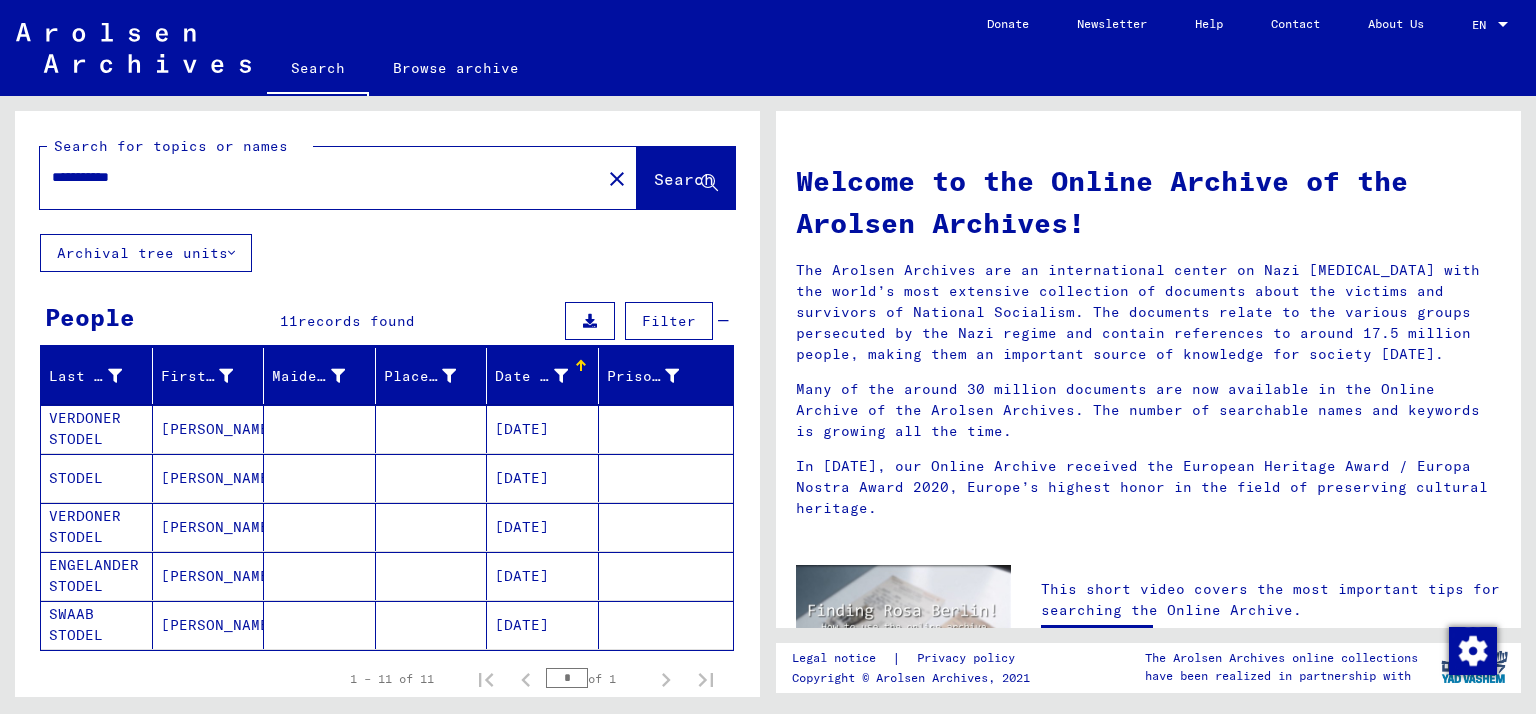 click 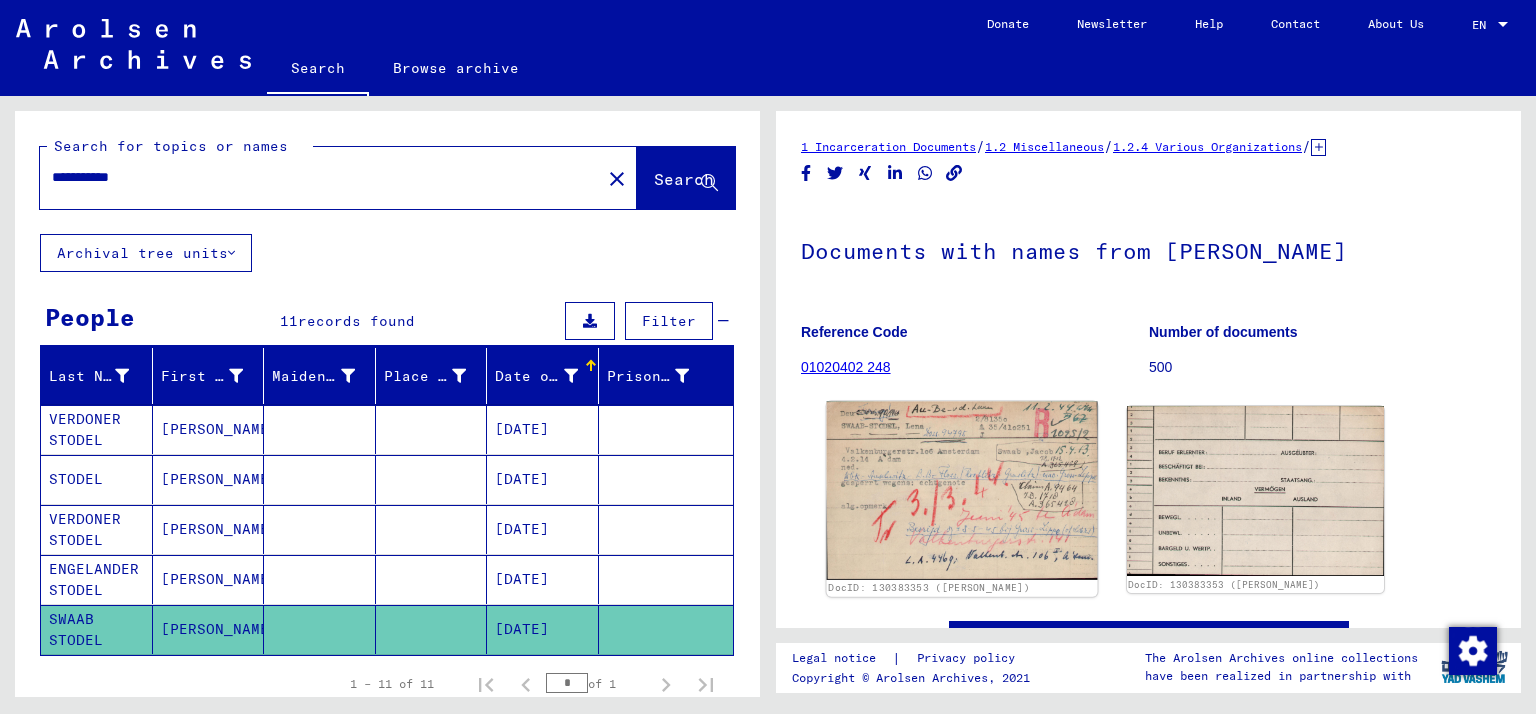 click 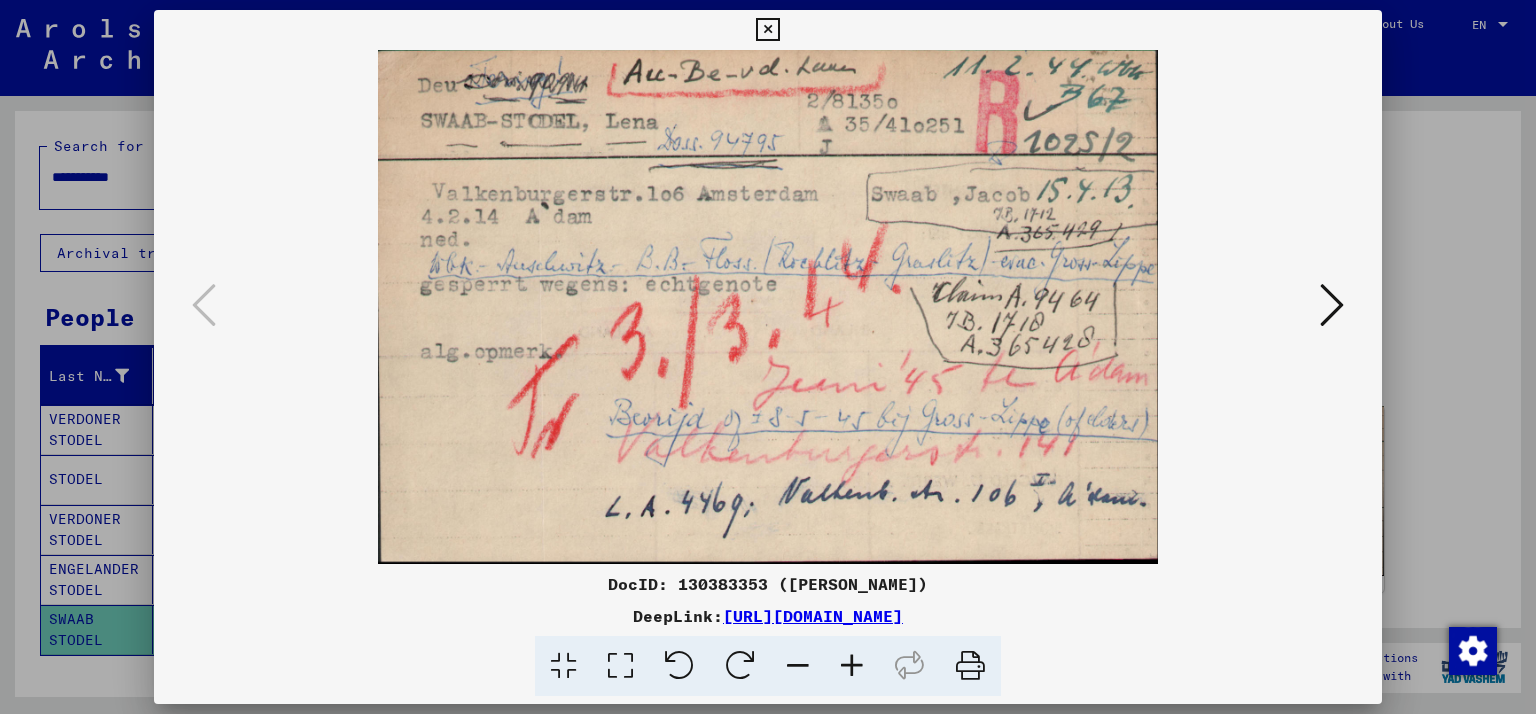 scroll, scrollTop: 0, scrollLeft: 0, axis: both 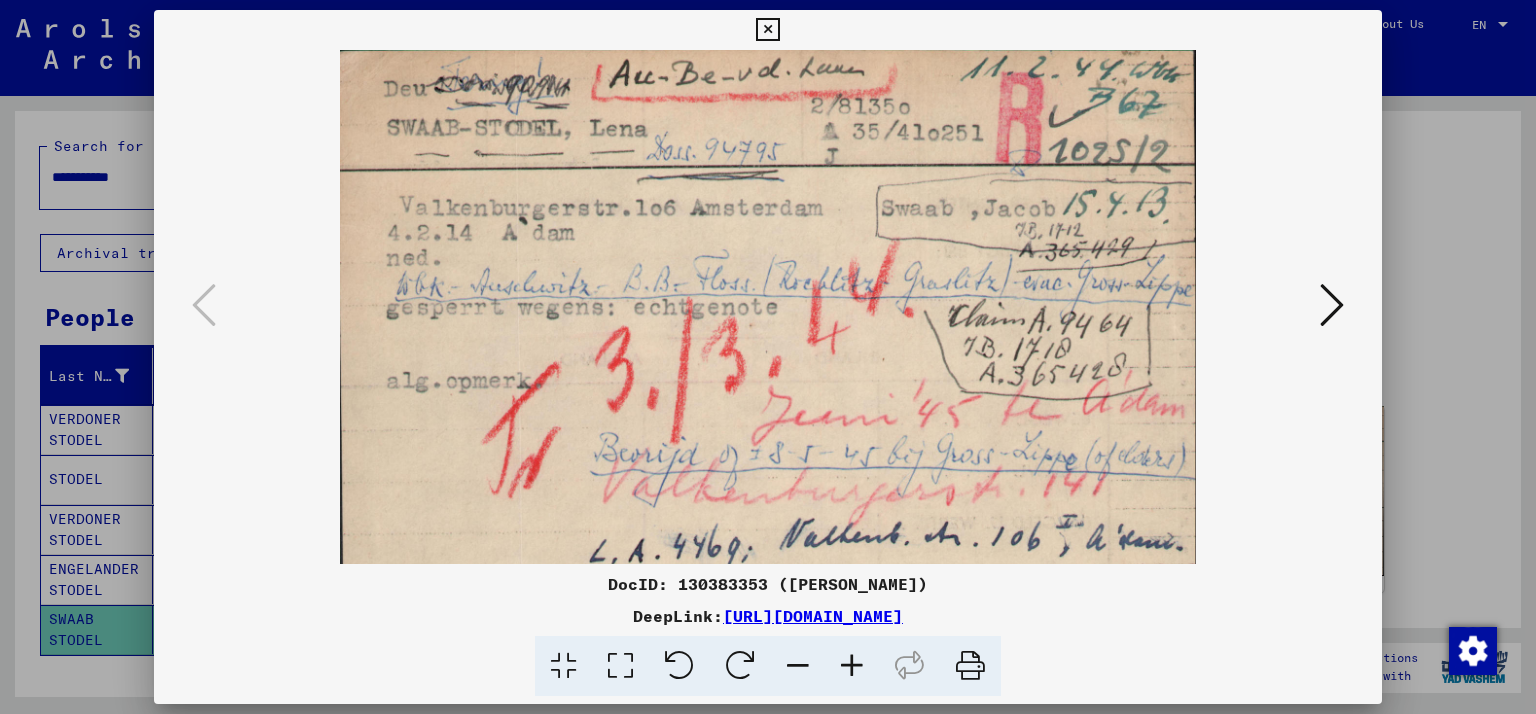 click at bounding box center (852, 666) 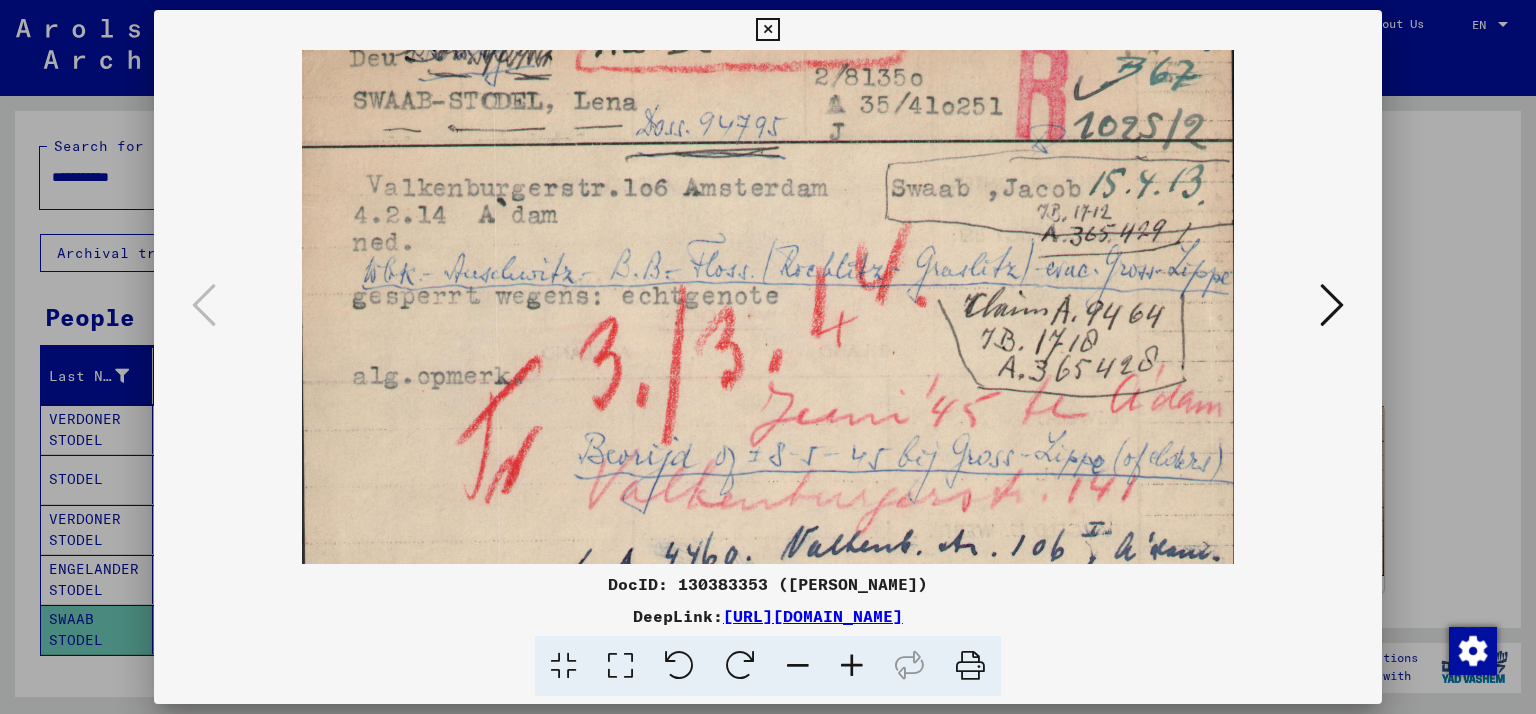 scroll, scrollTop: 0, scrollLeft: 0, axis: both 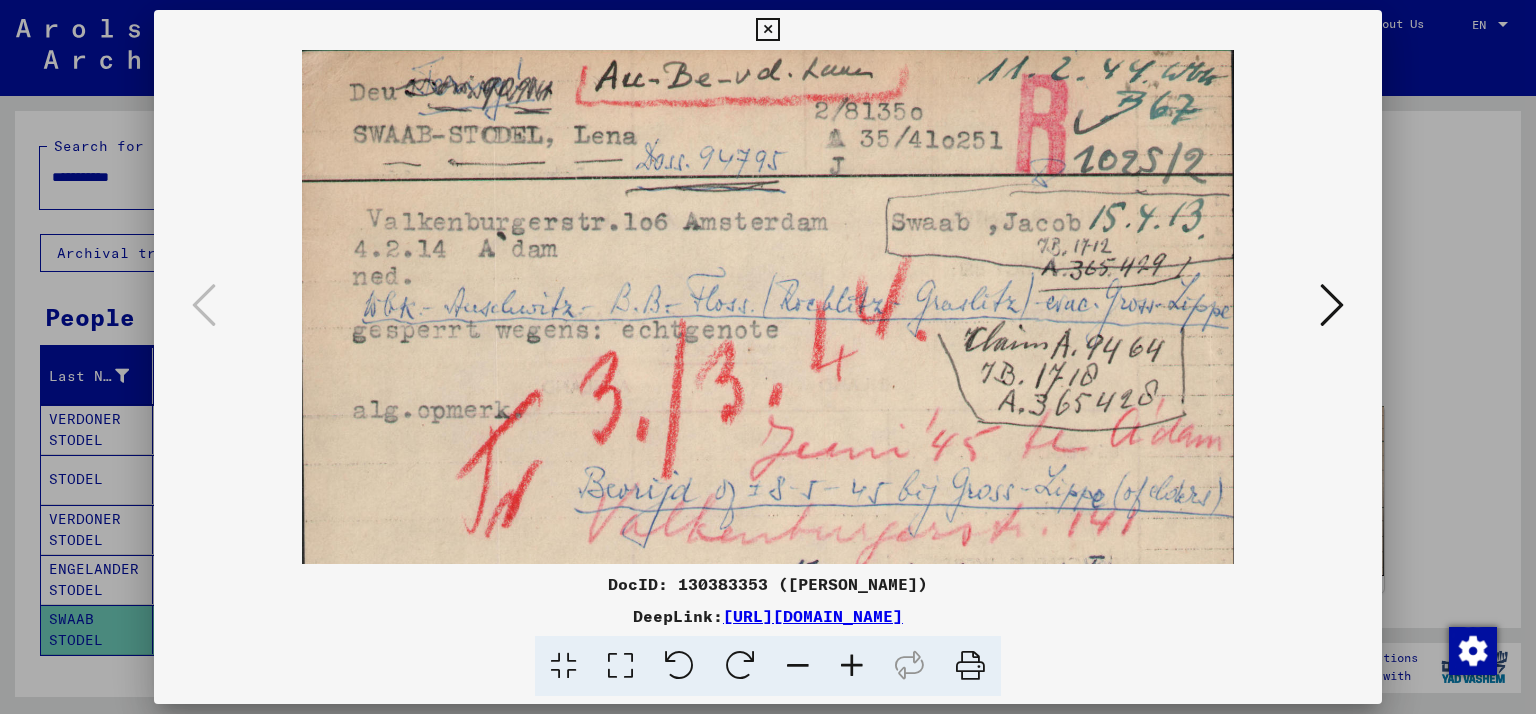 drag, startPoint x: 794, startPoint y: 383, endPoint x: 828, endPoint y: 355, distance: 44.04543 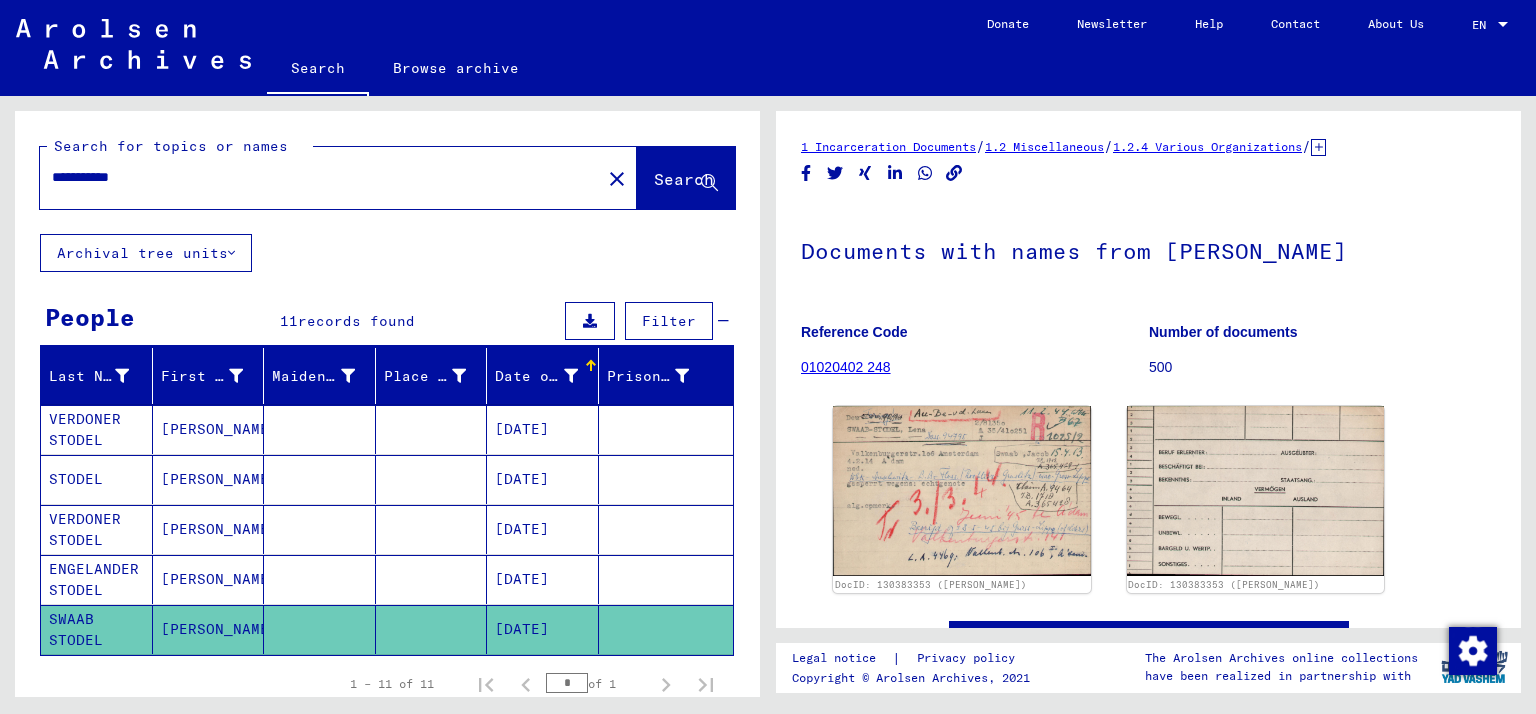 click on "**********" at bounding box center [320, 177] 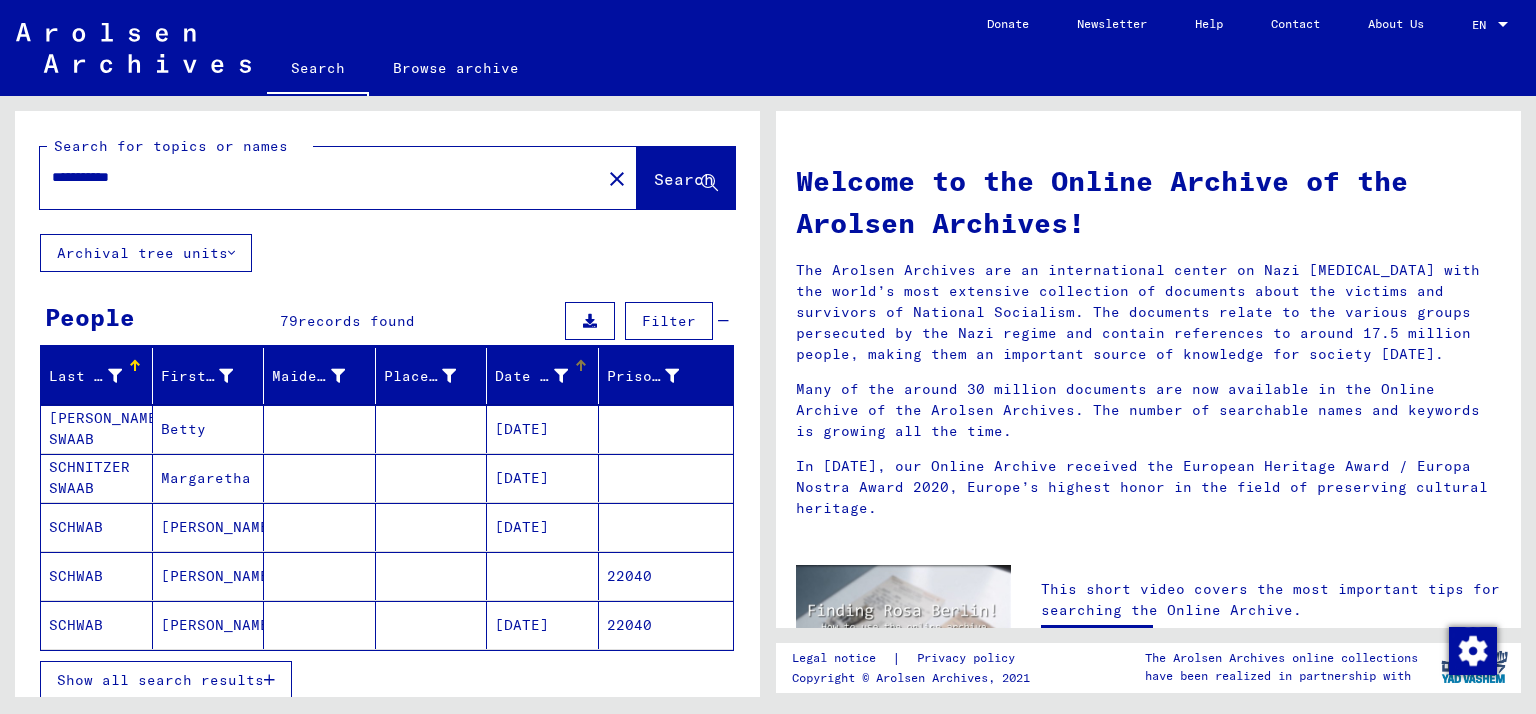 click on "Date of Birth" at bounding box center (531, 376) 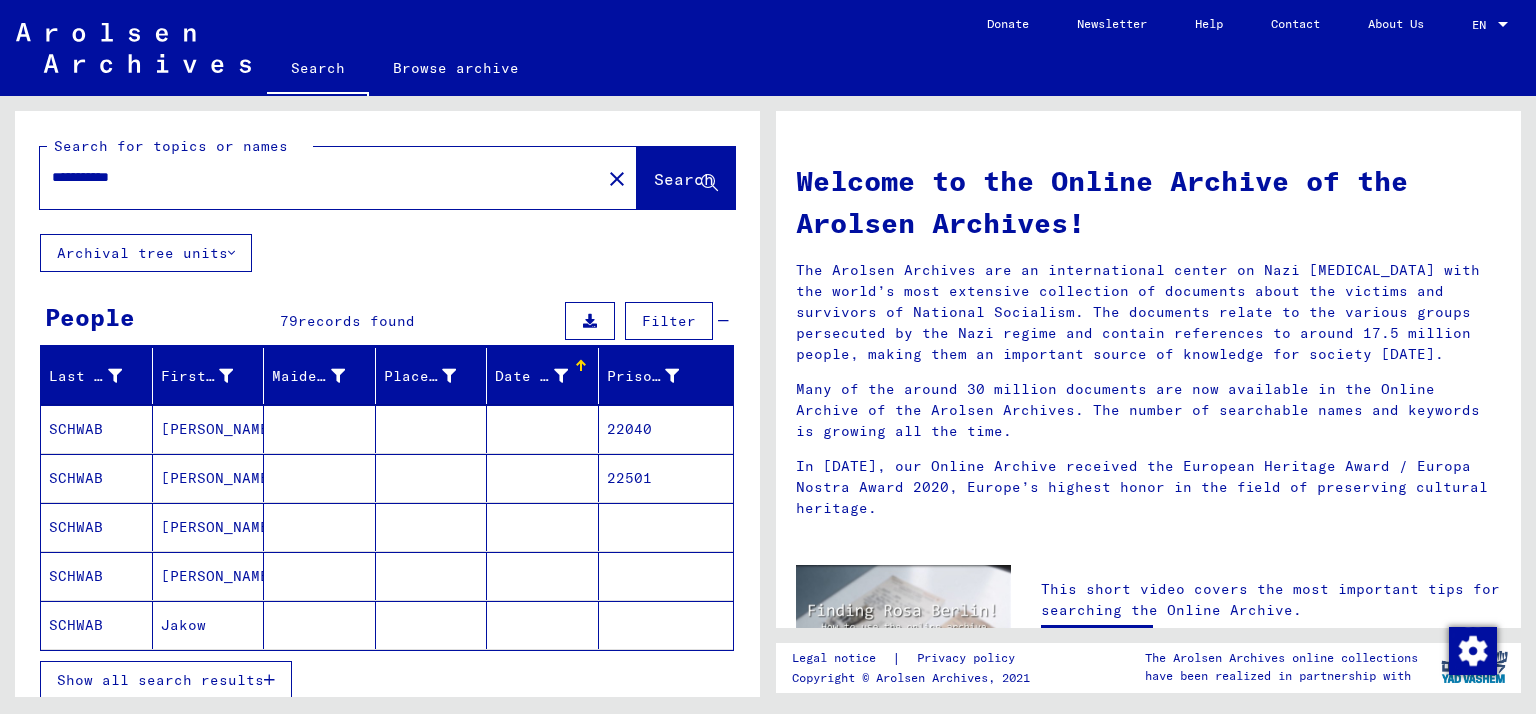 scroll, scrollTop: 184, scrollLeft: 0, axis: vertical 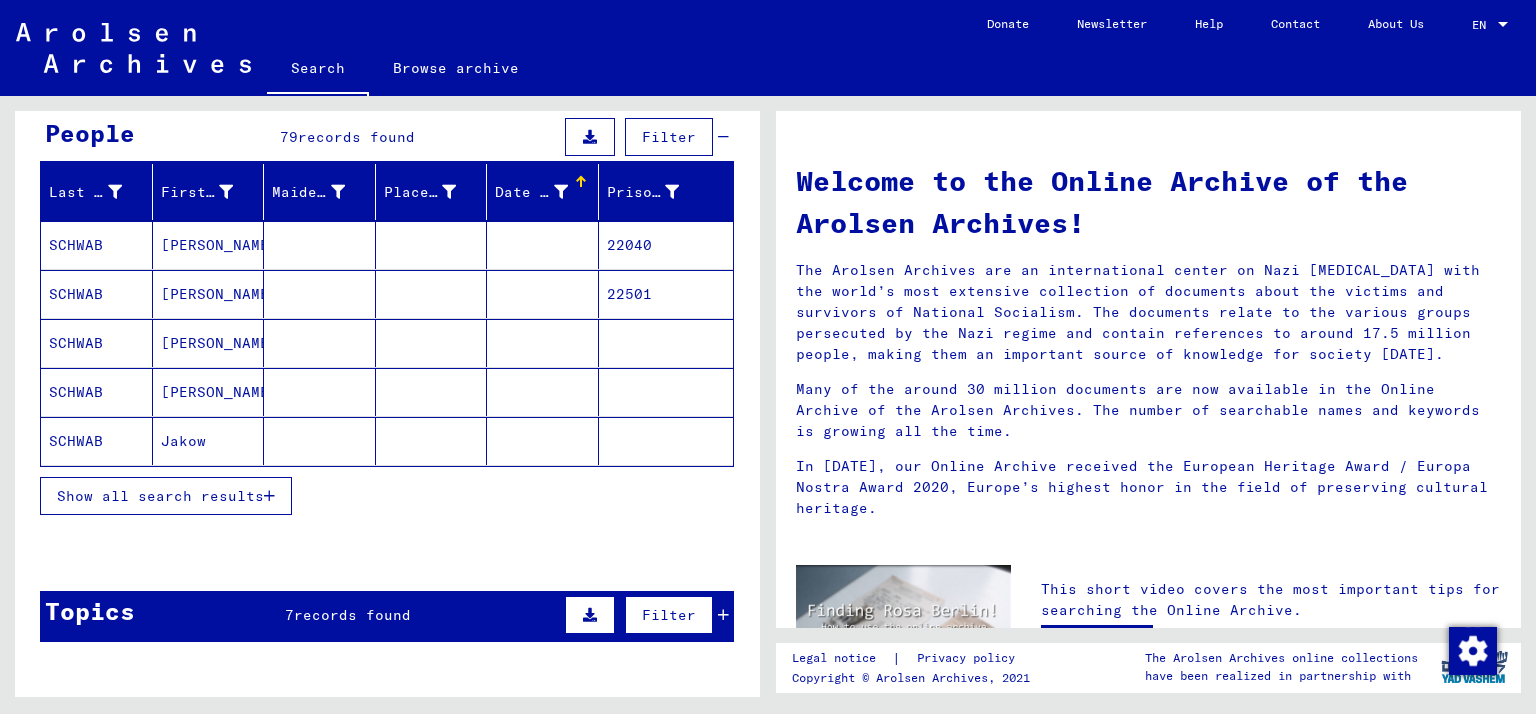 click on "Show all search results" at bounding box center (160, 496) 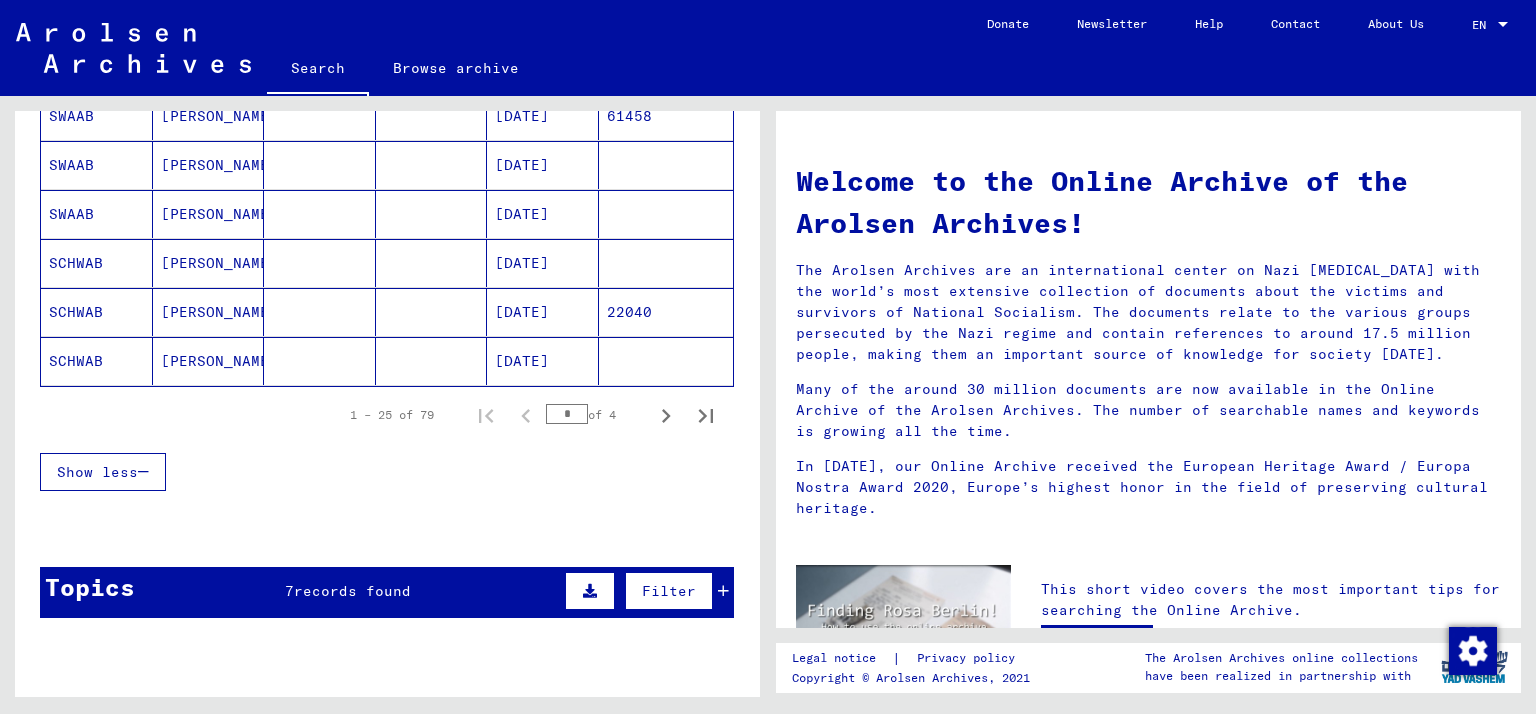 scroll, scrollTop: 1251, scrollLeft: 0, axis: vertical 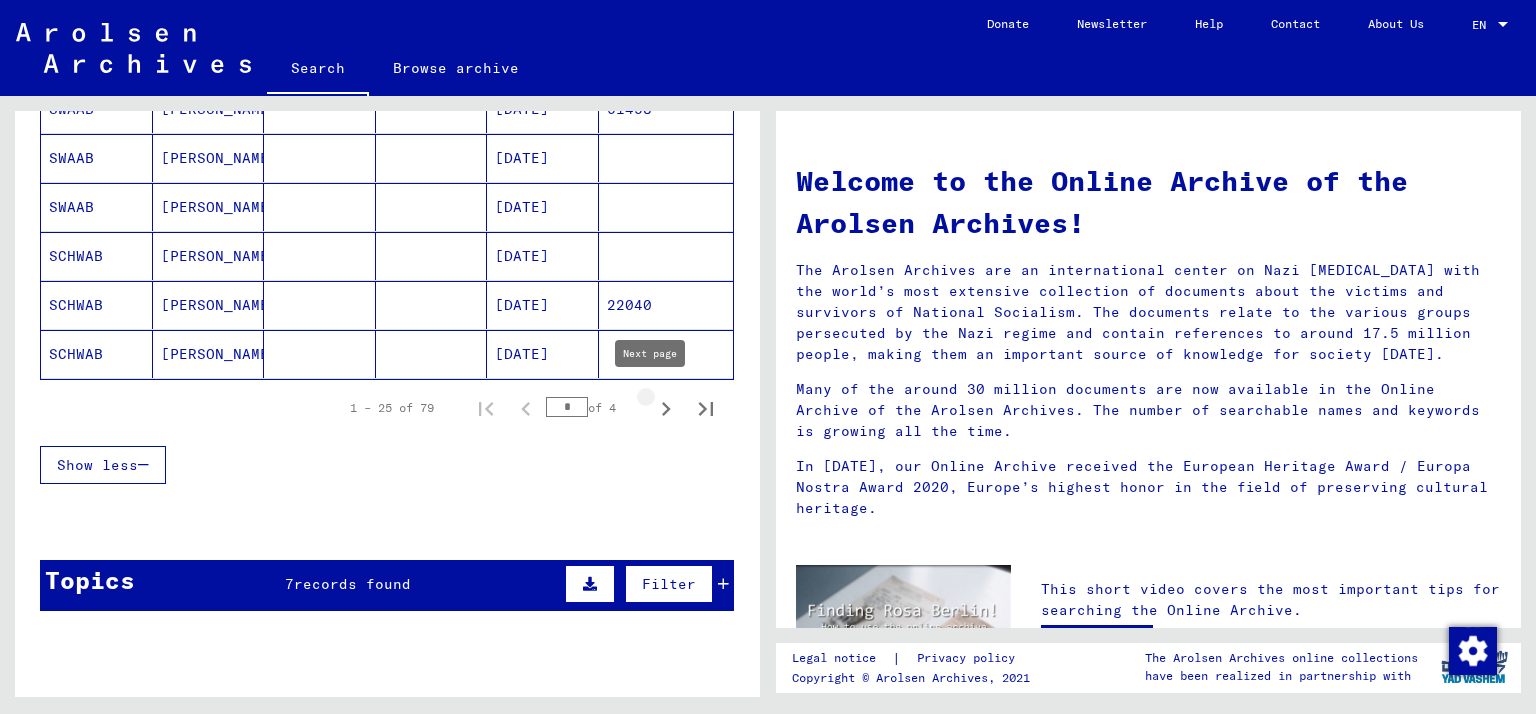 click 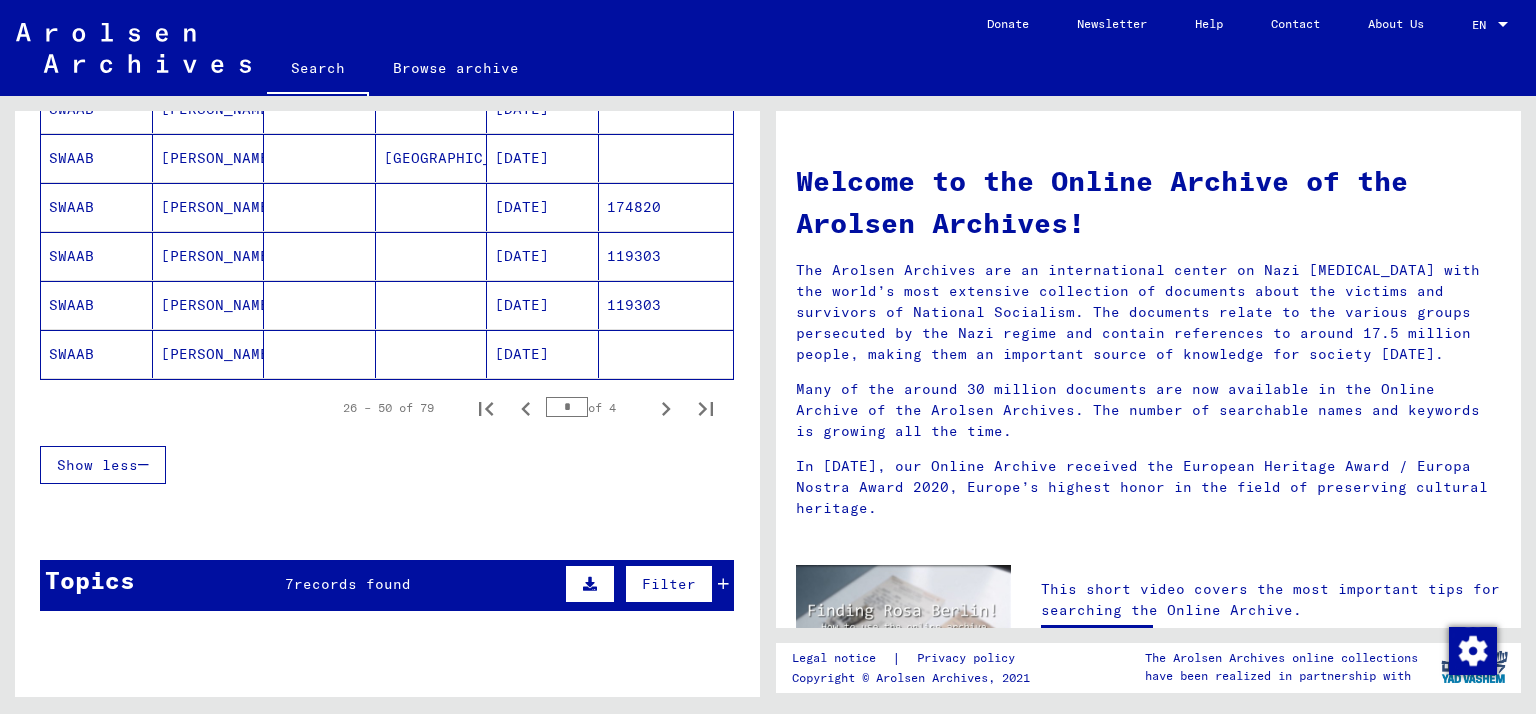 click on "[DATE]" at bounding box center [543, 256] 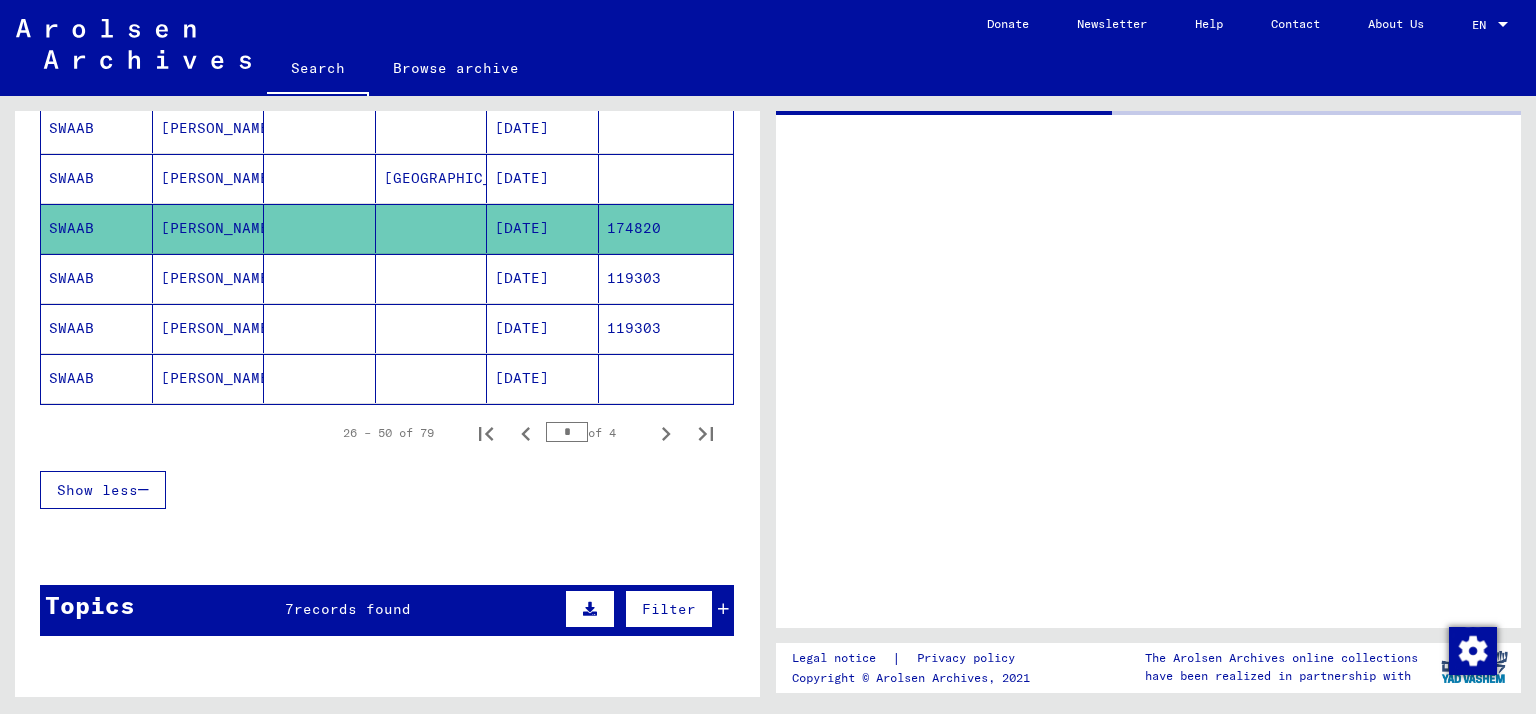 scroll, scrollTop: 1267, scrollLeft: 0, axis: vertical 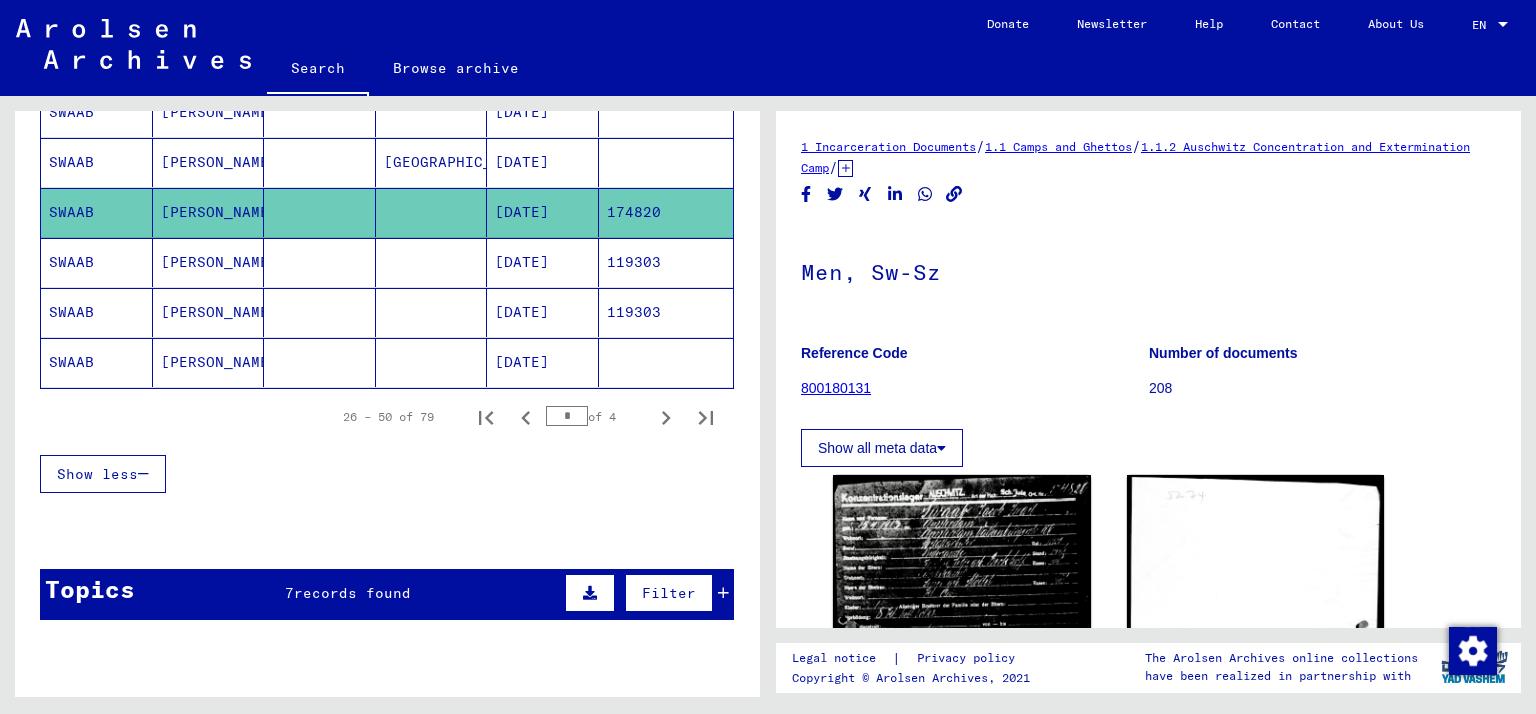 click at bounding box center (432, 312) 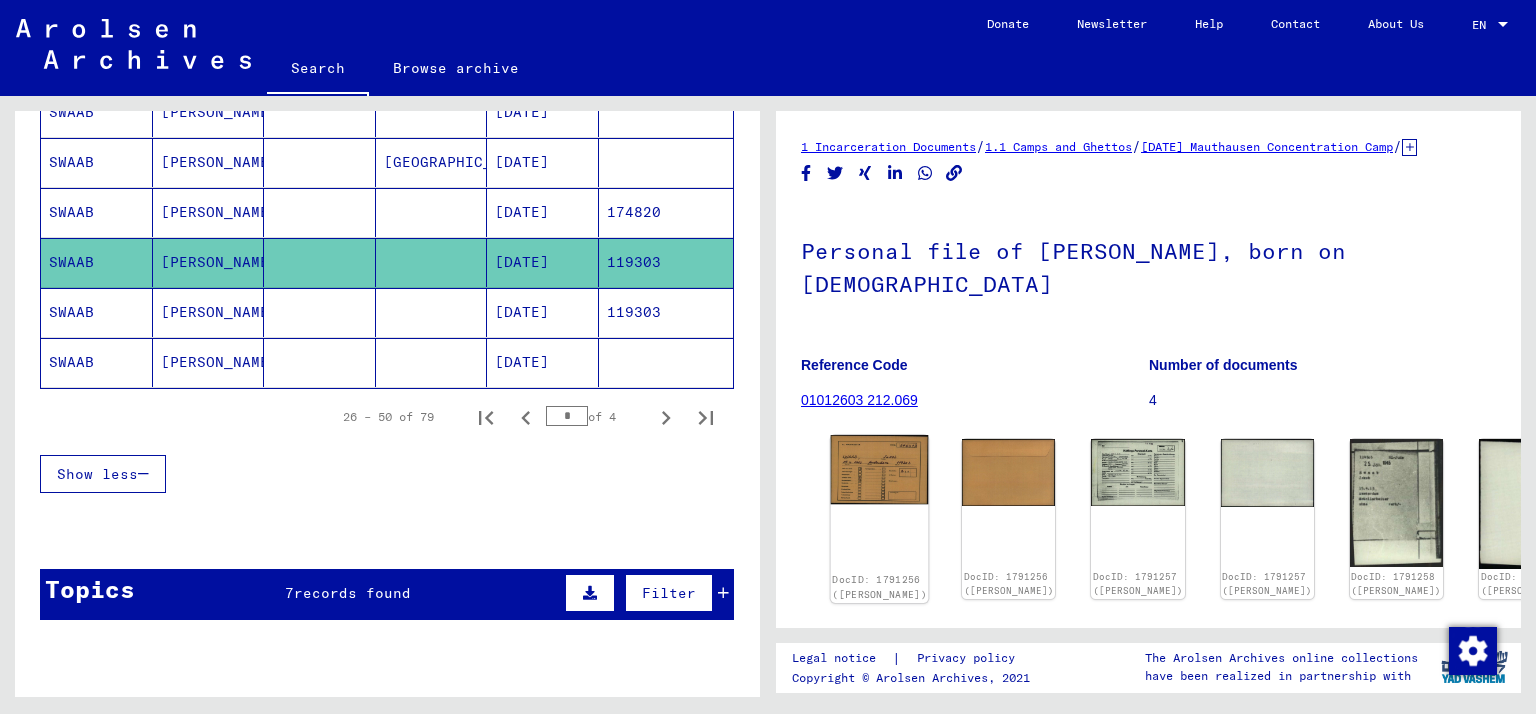 click 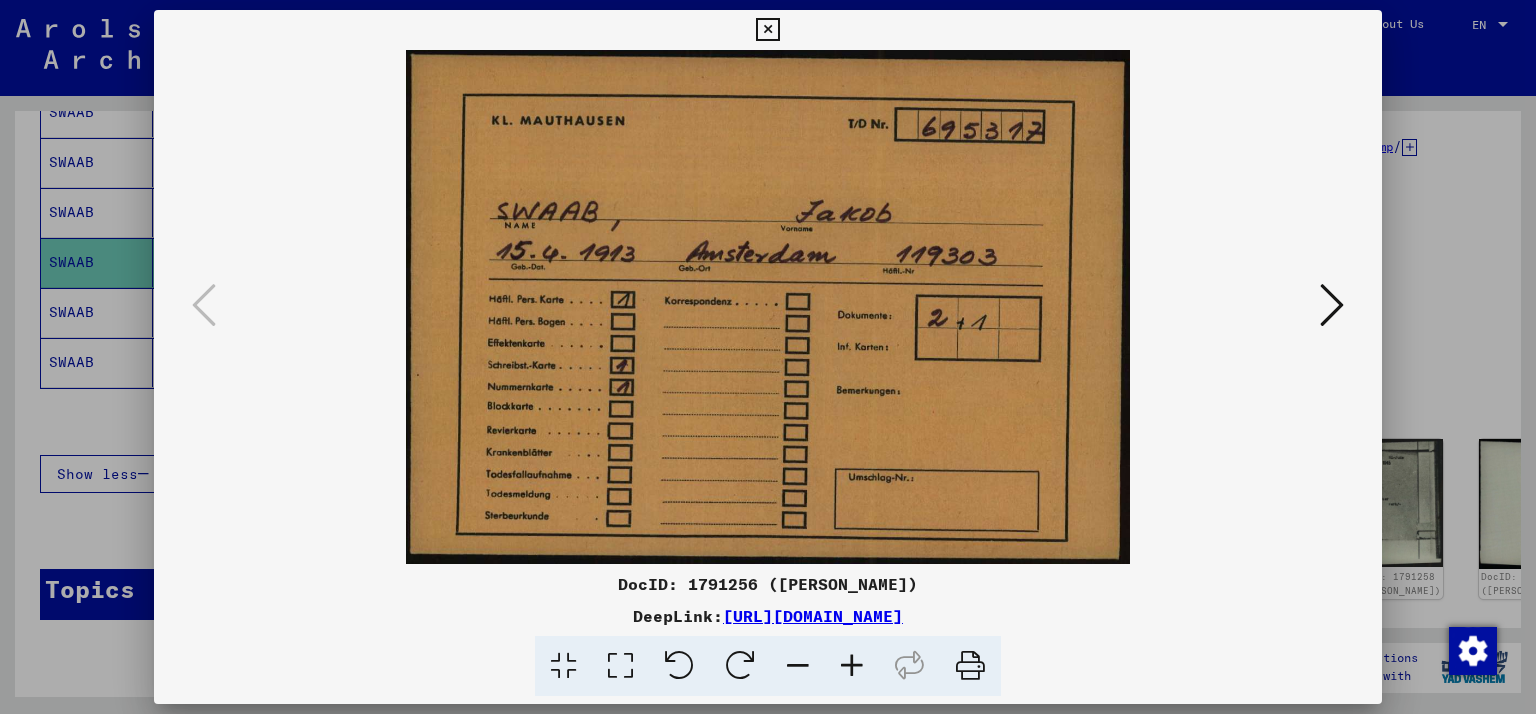 click at bounding box center (1332, 306) 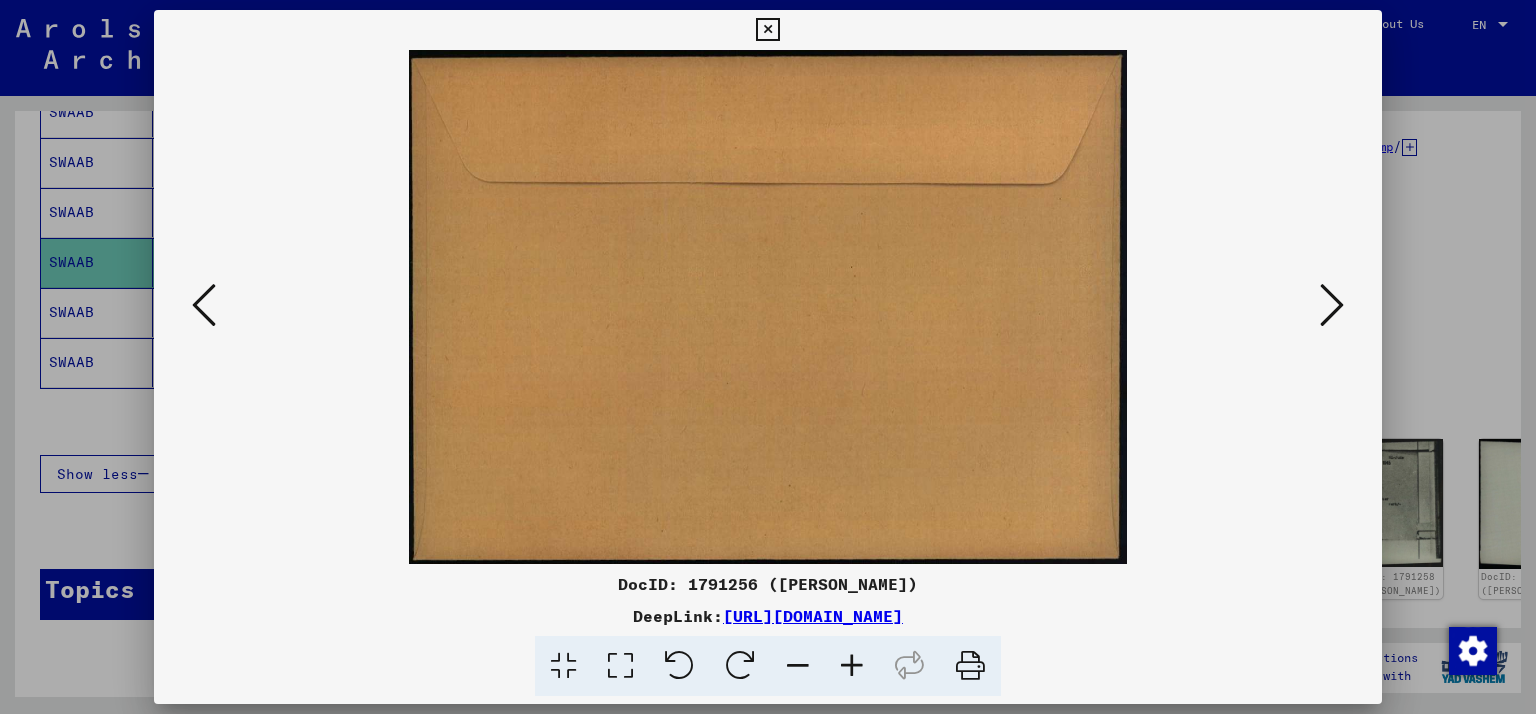 click at bounding box center [1332, 306] 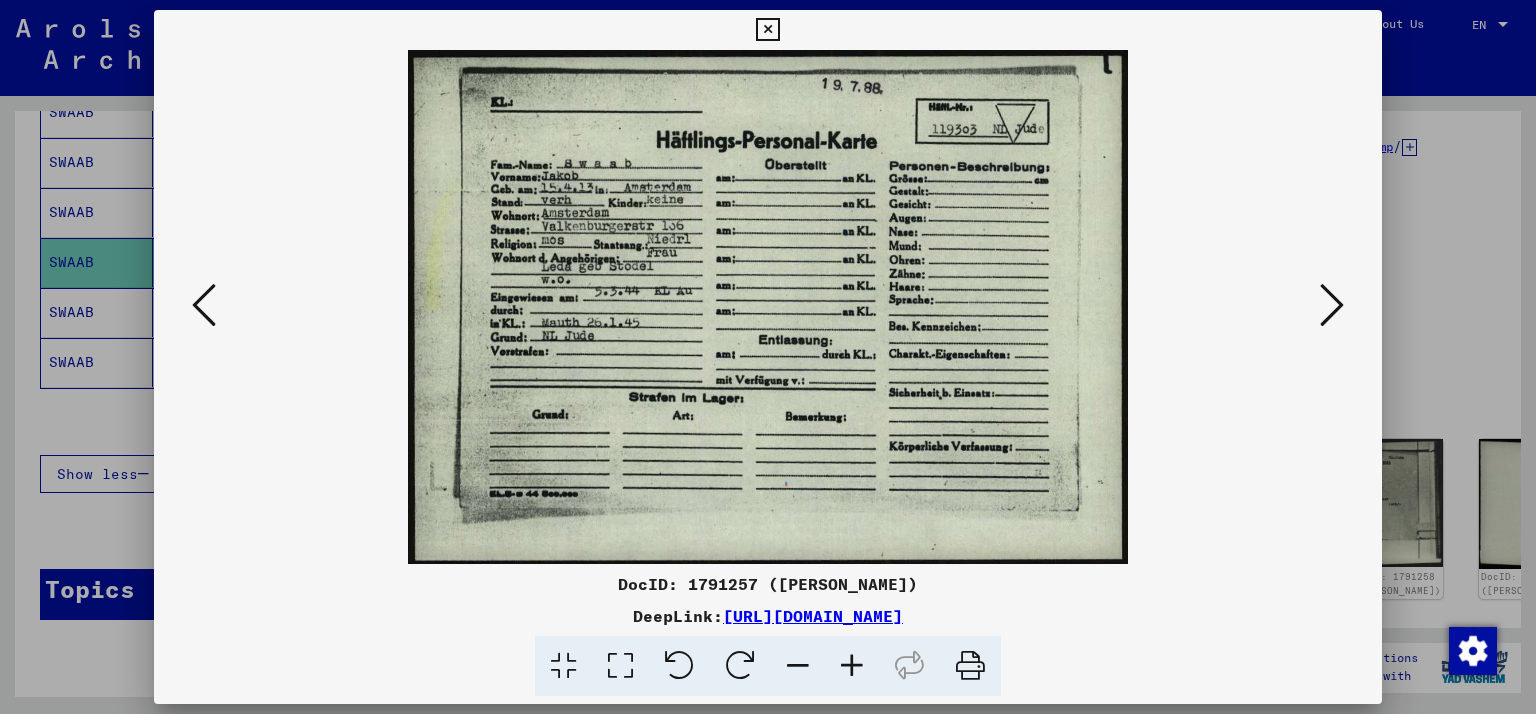 click at bounding box center (1332, 306) 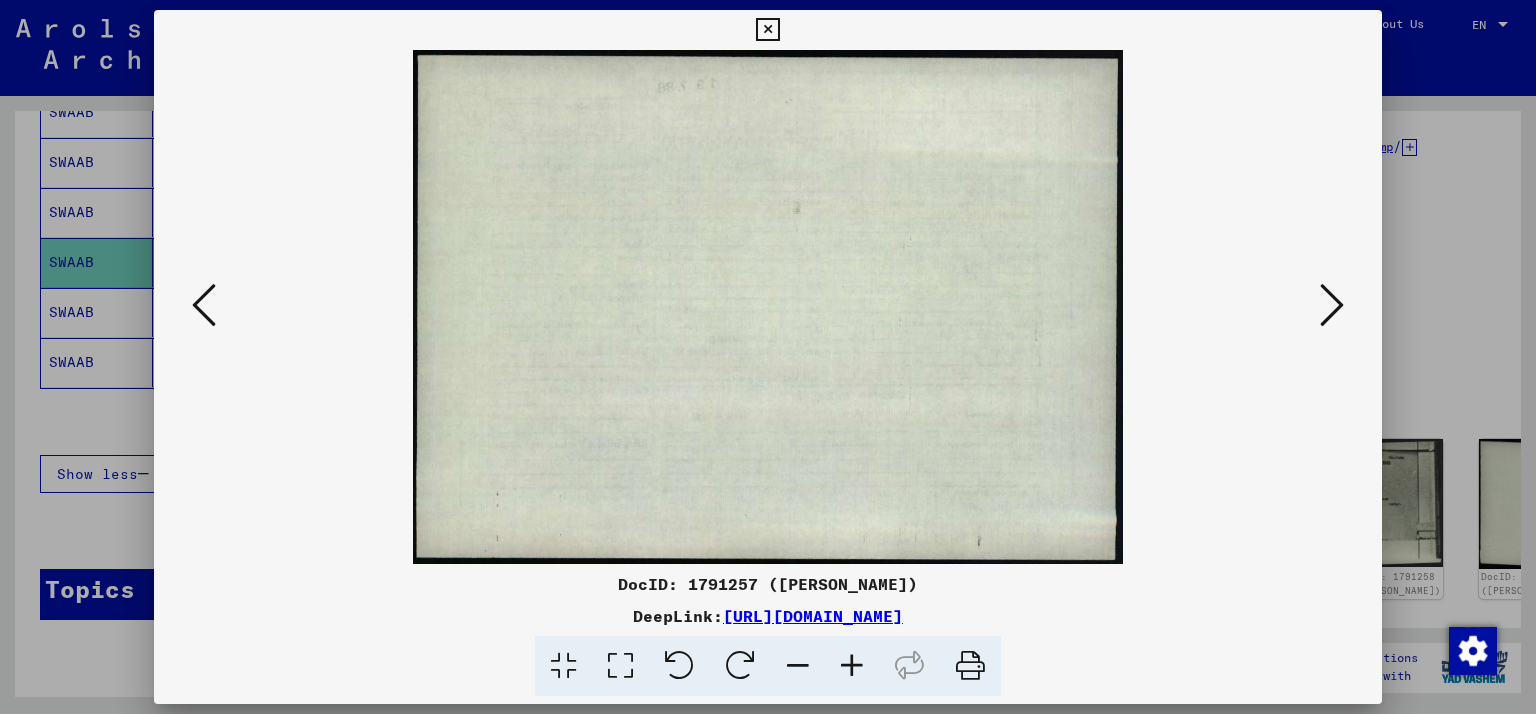 click at bounding box center (1332, 306) 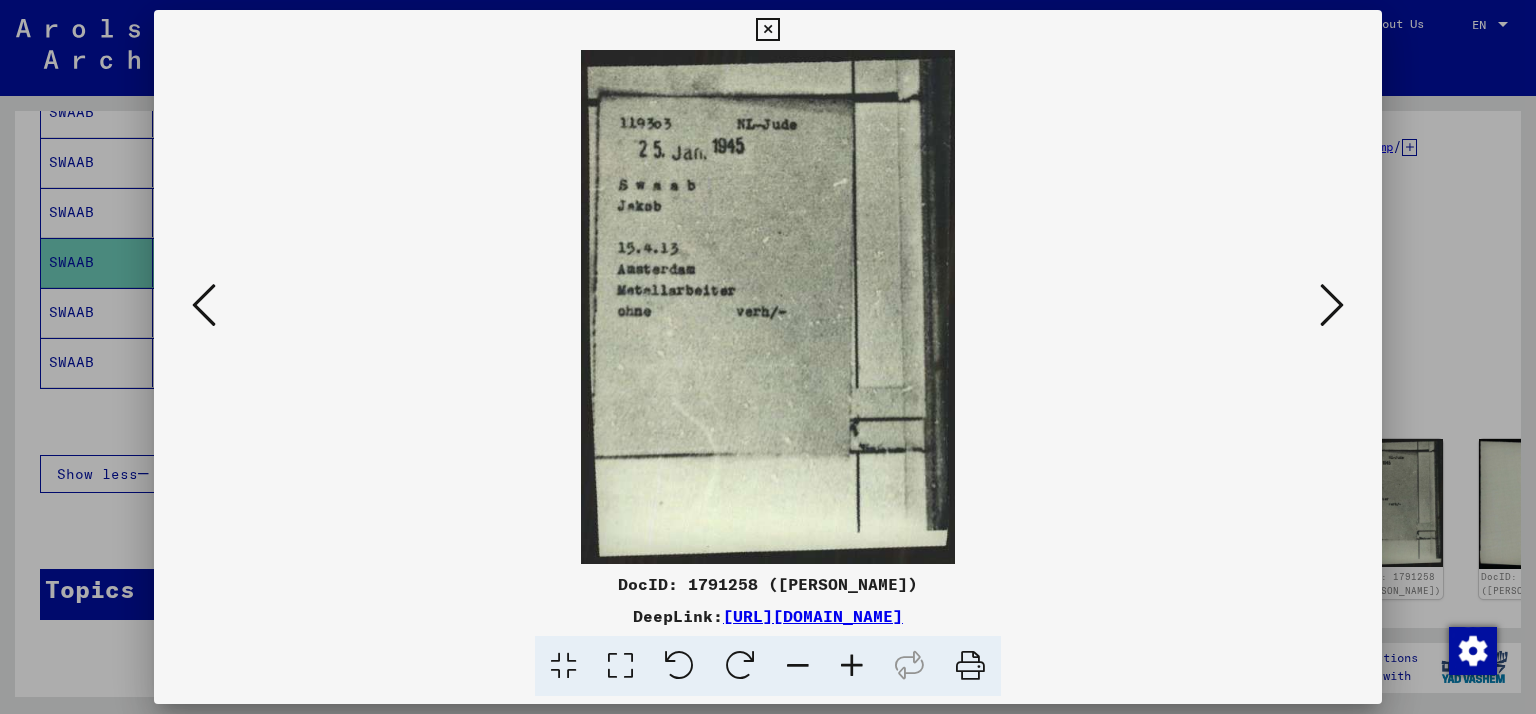 click at bounding box center [1332, 305] 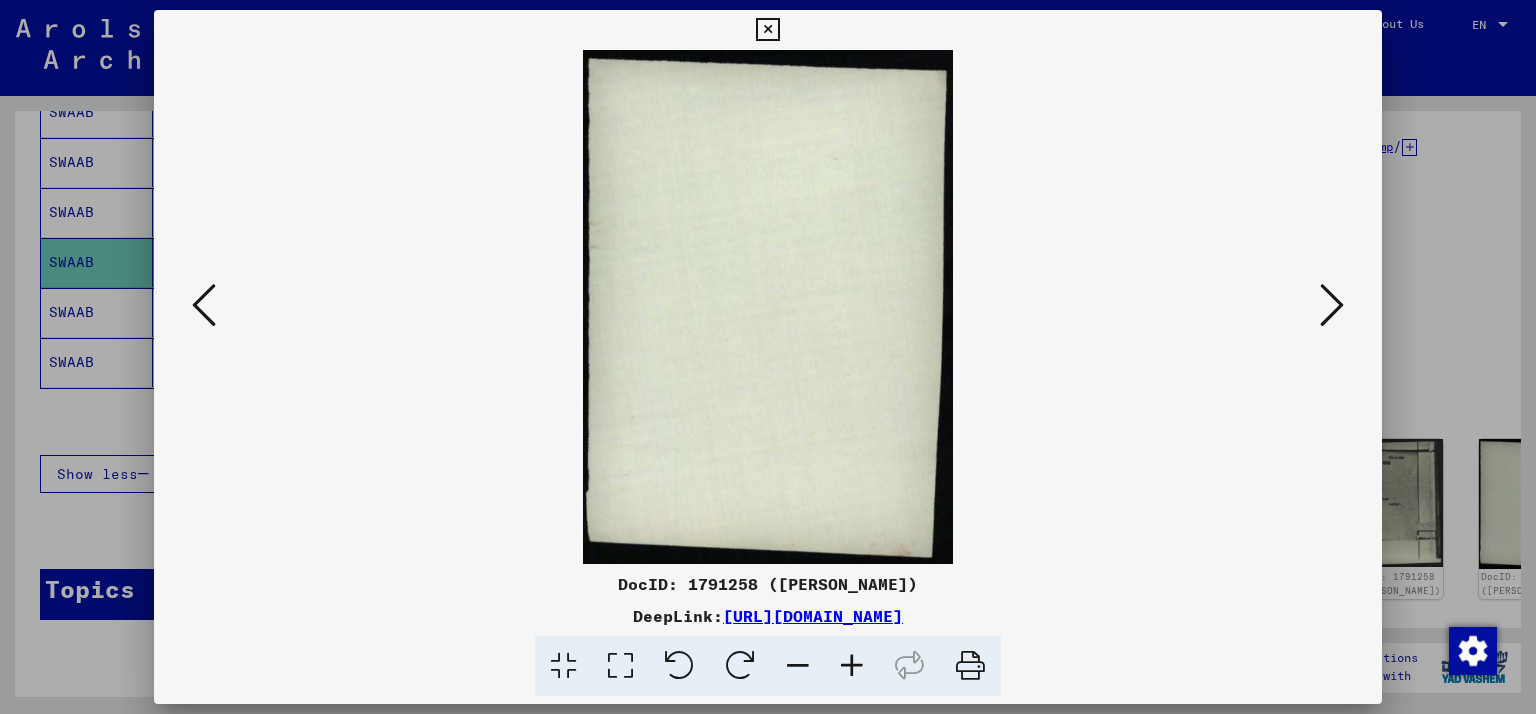 click at bounding box center (1332, 305) 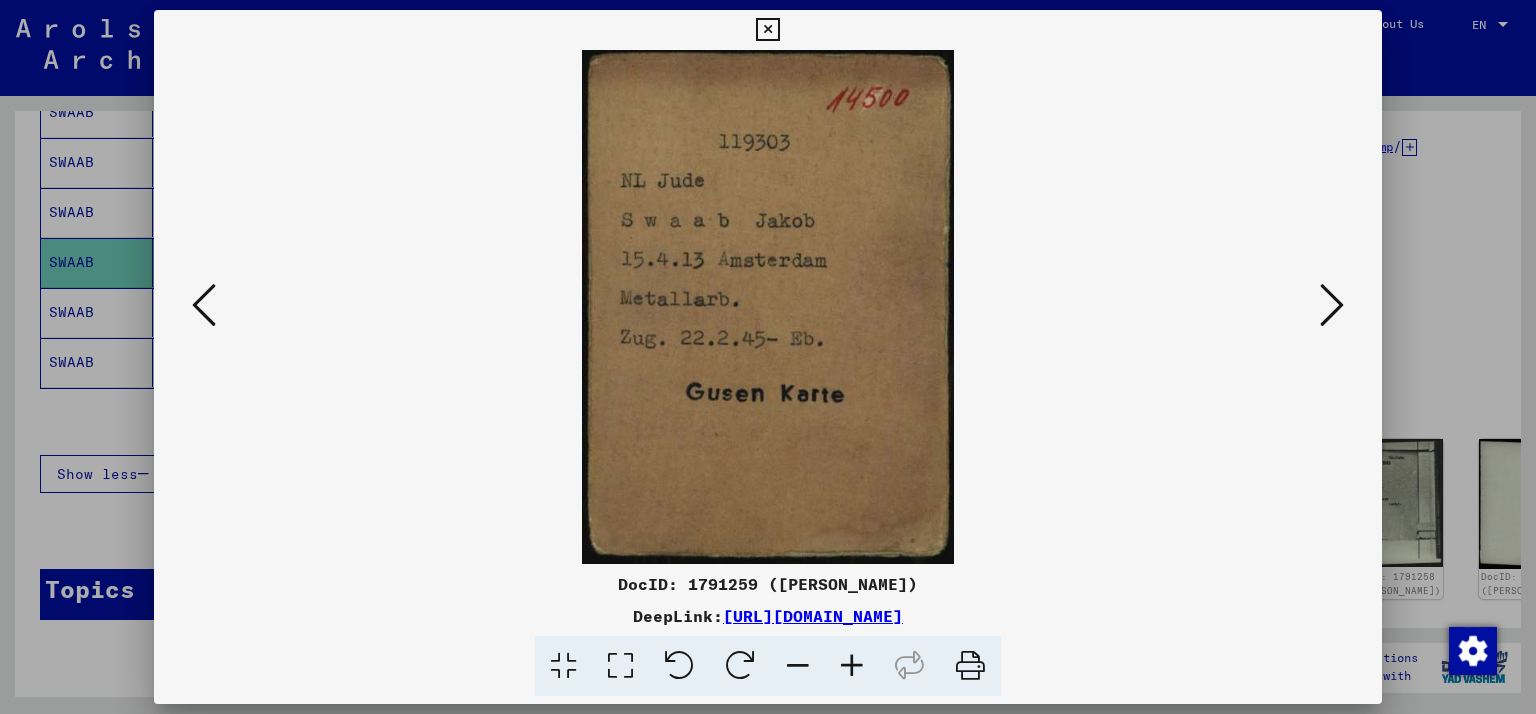 click at bounding box center (1332, 305) 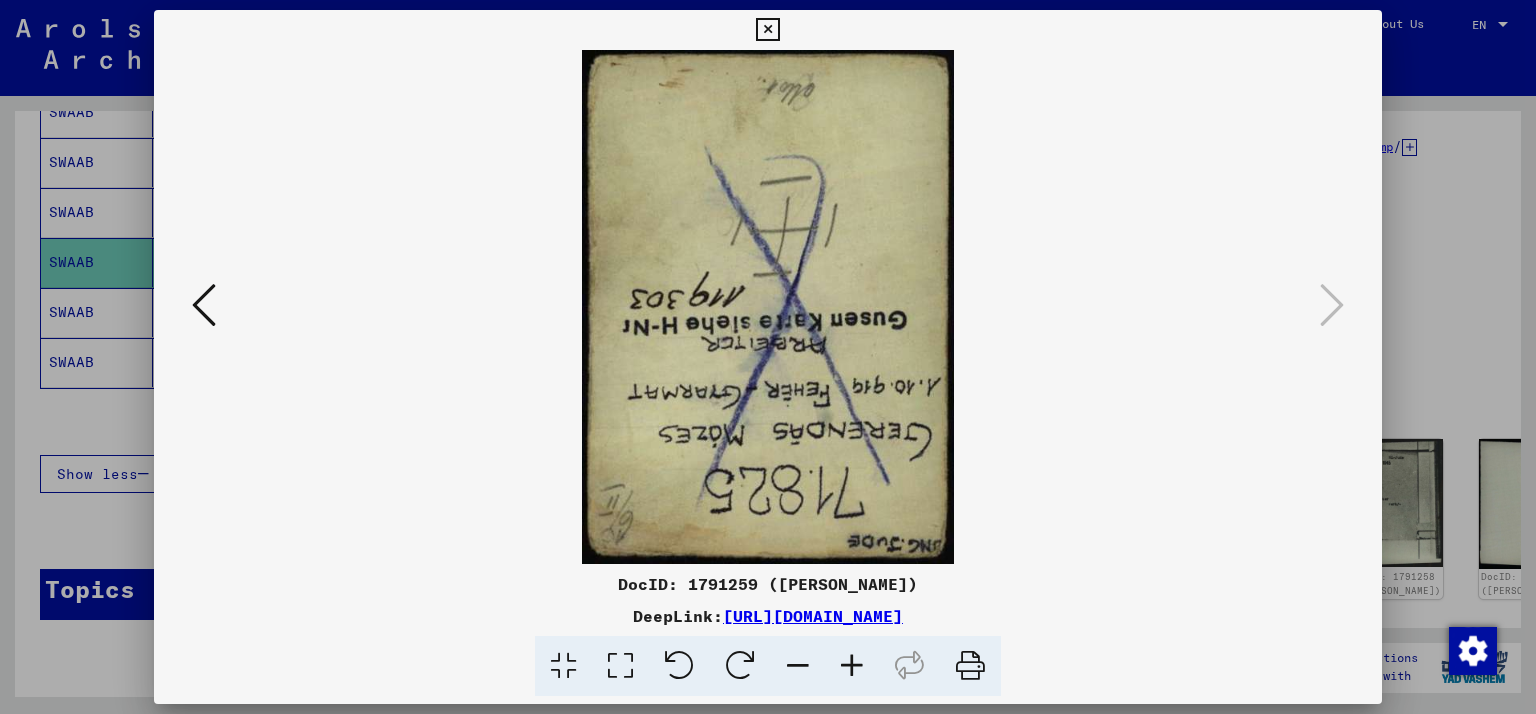 click at bounding box center (740, 666) 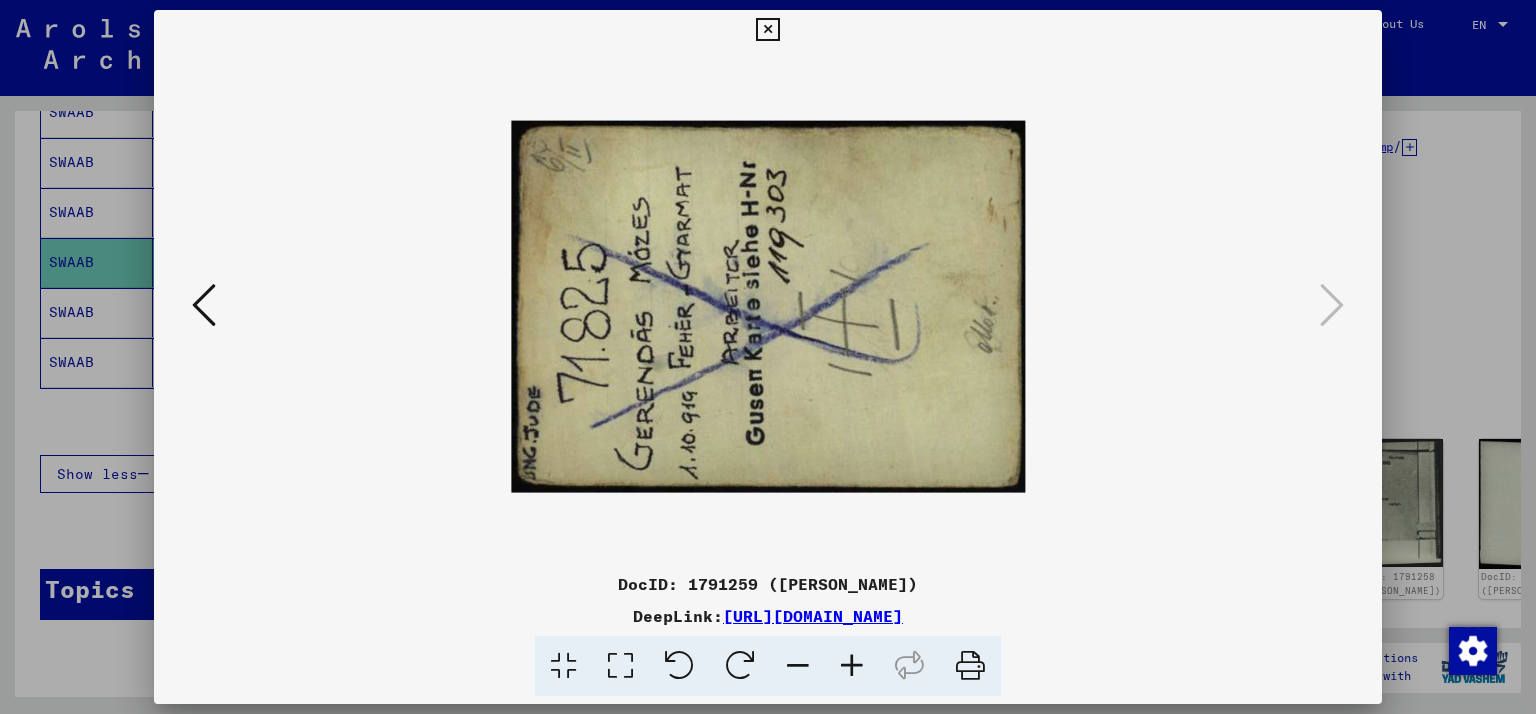 click at bounding box center [740, 666] 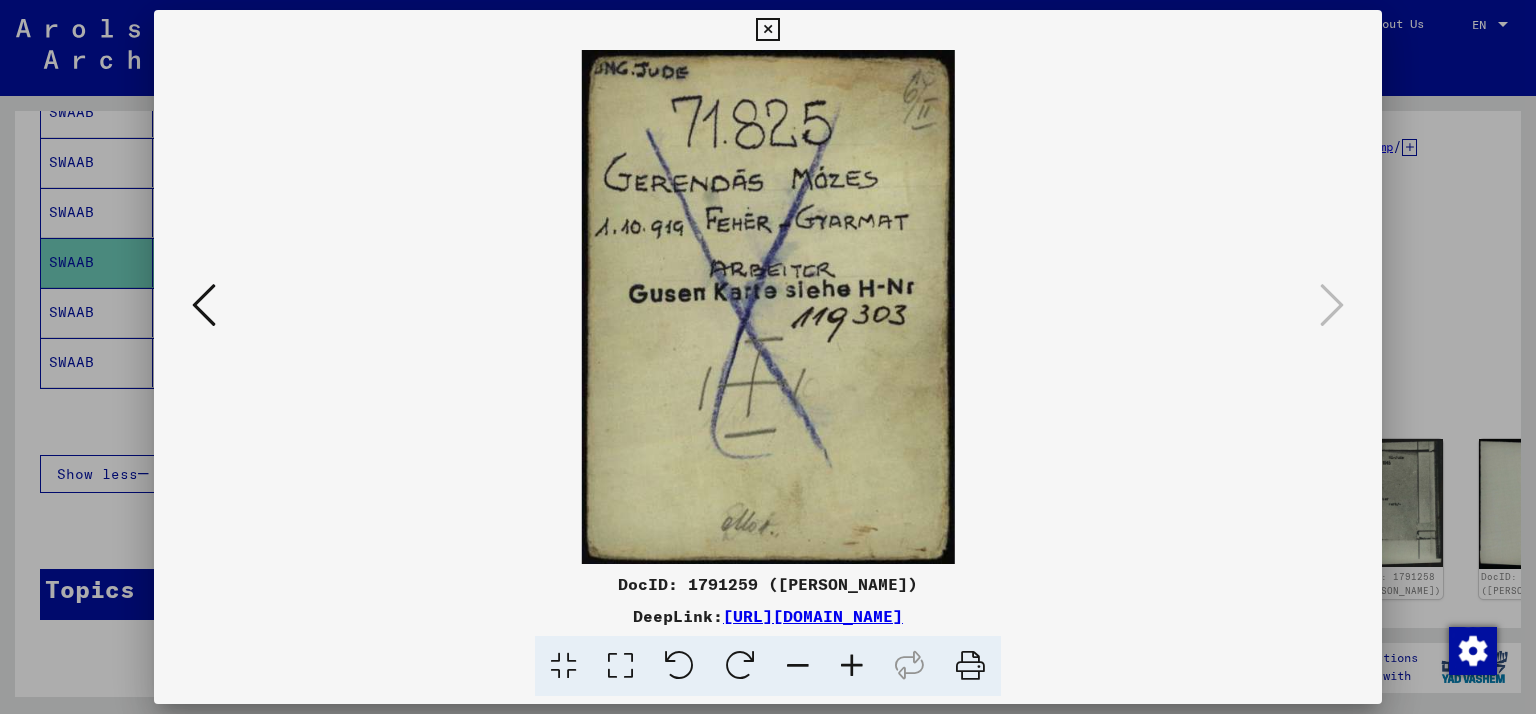 click at bounding box center [768, 357] 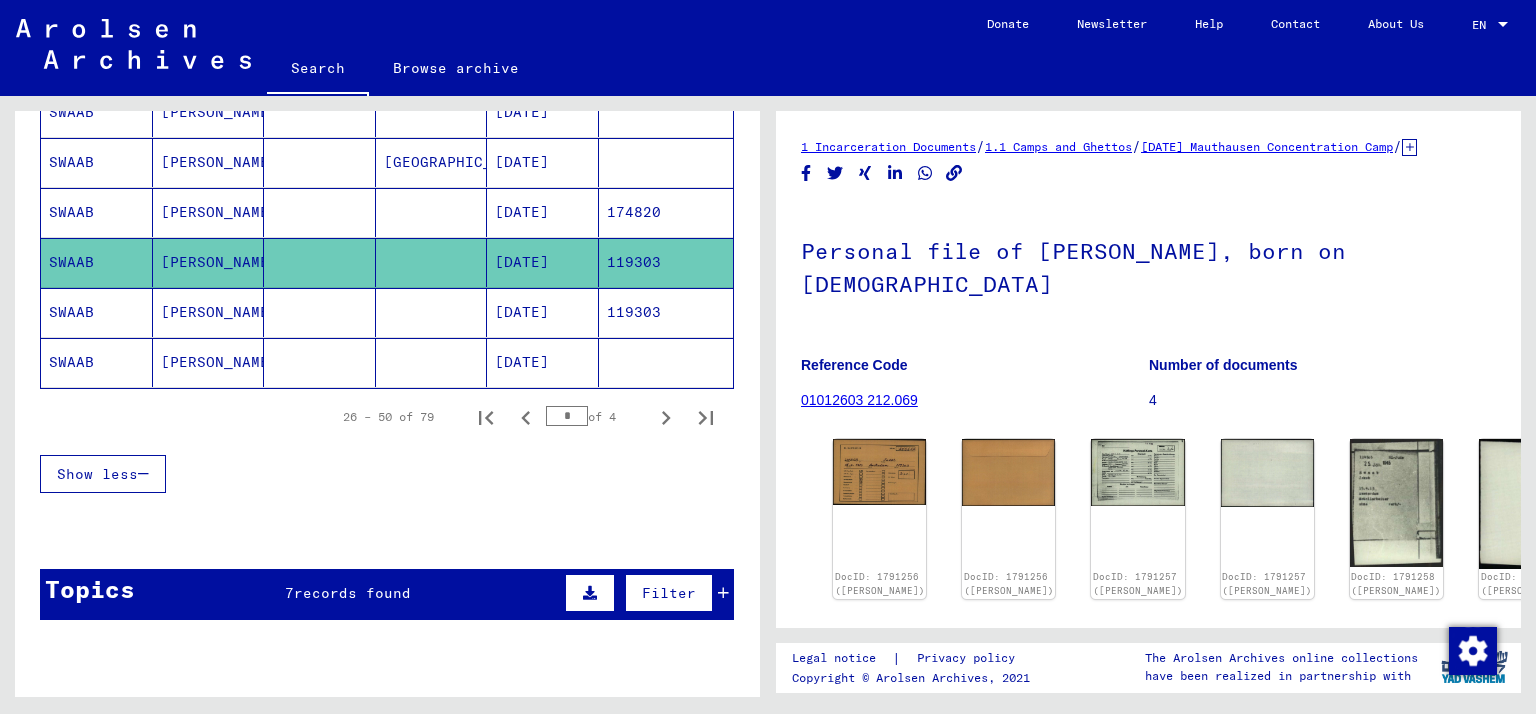 click at bounding box center [320, 362] 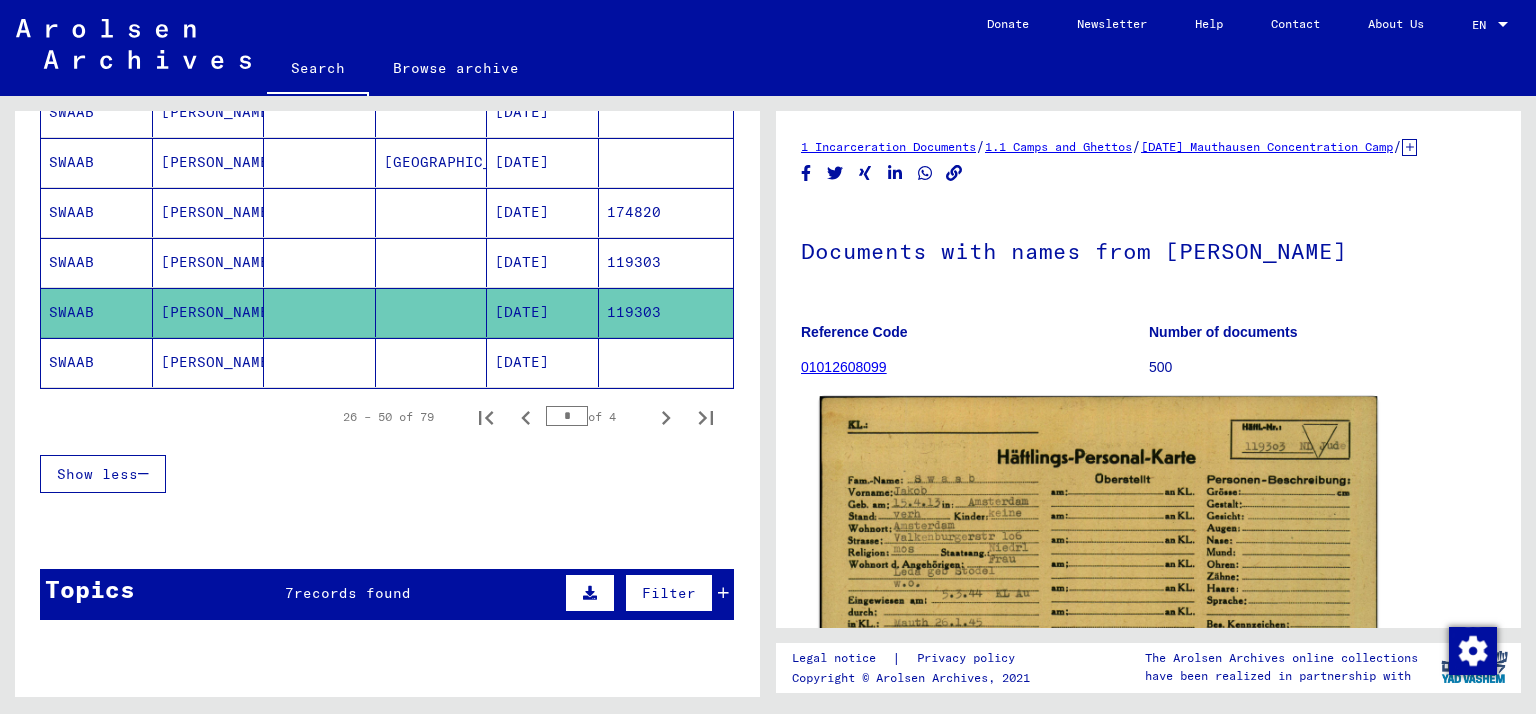 click 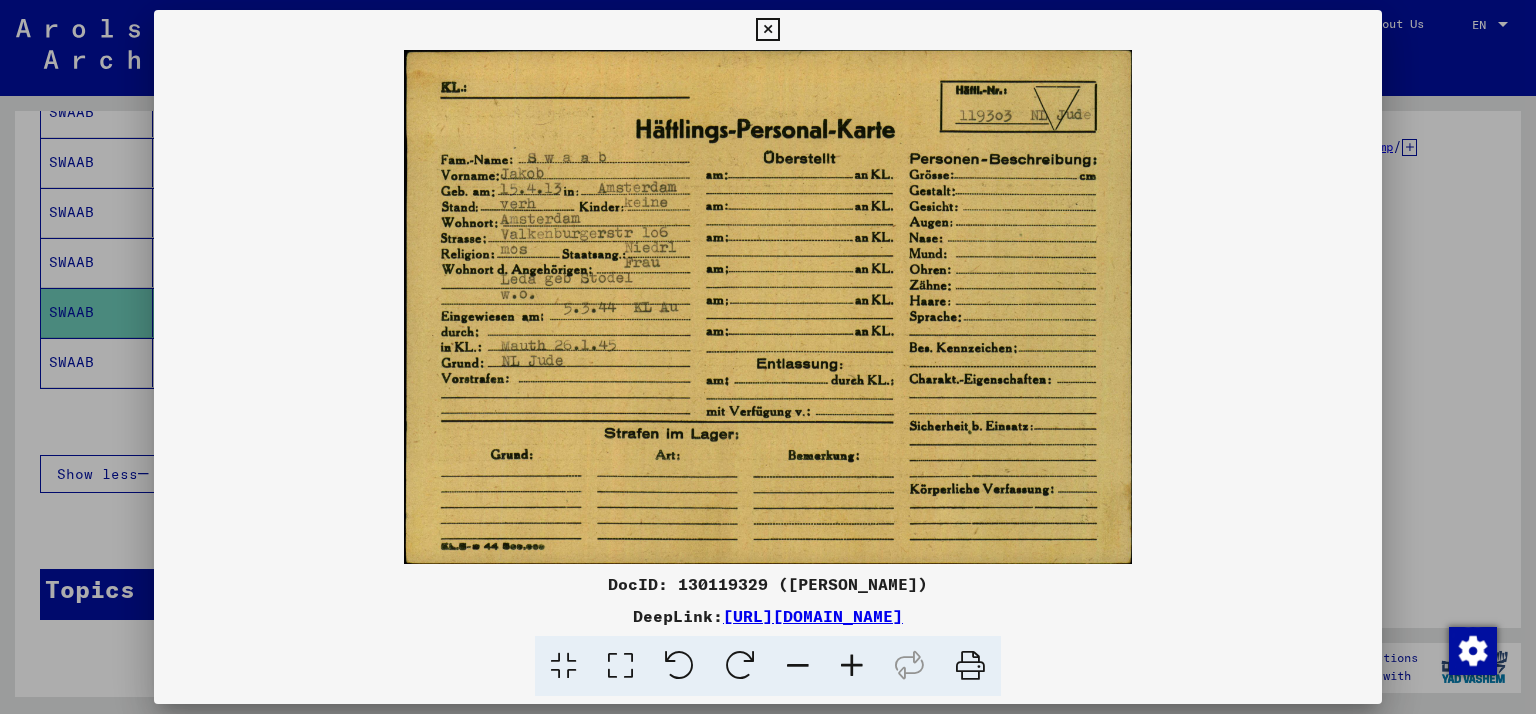 click at bounding box center (768, 357) 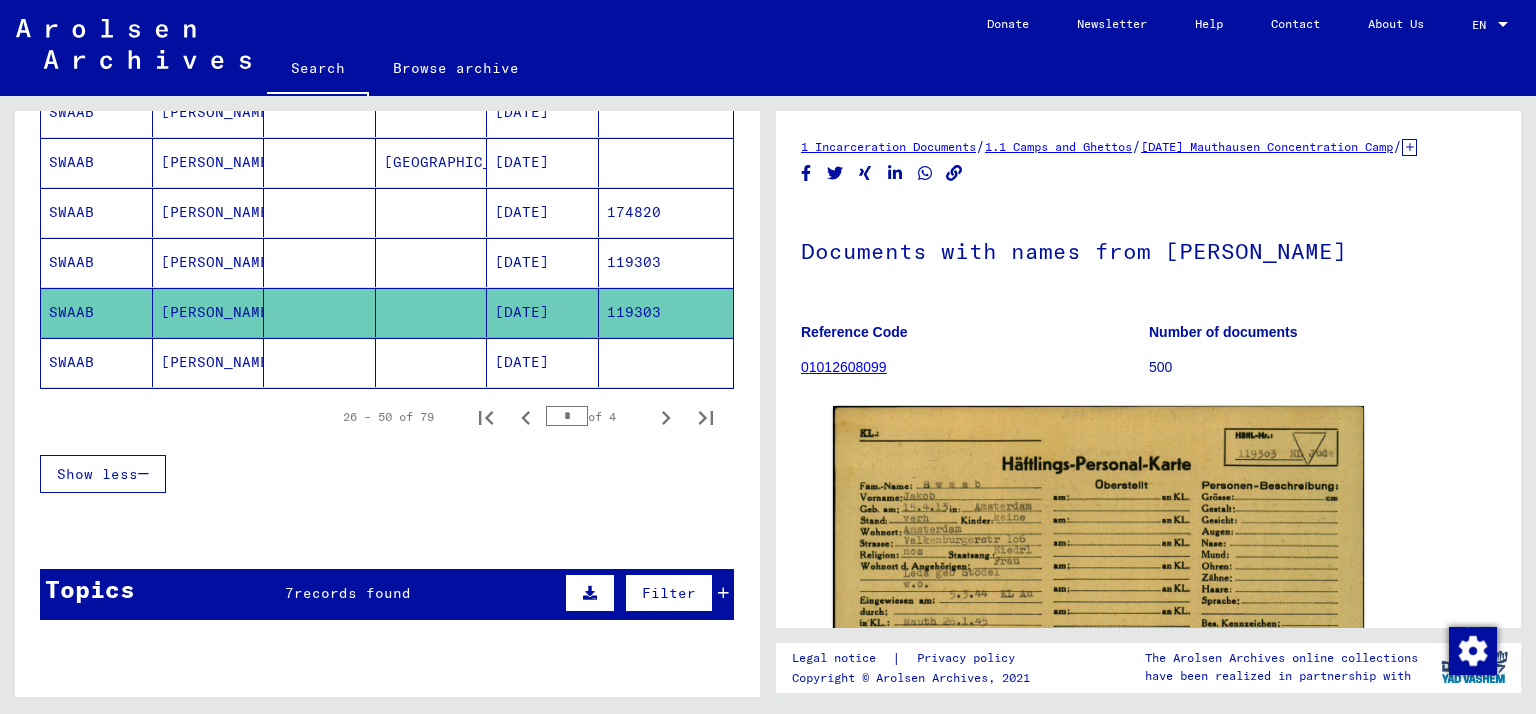 click on "[PERSON_NAME]" 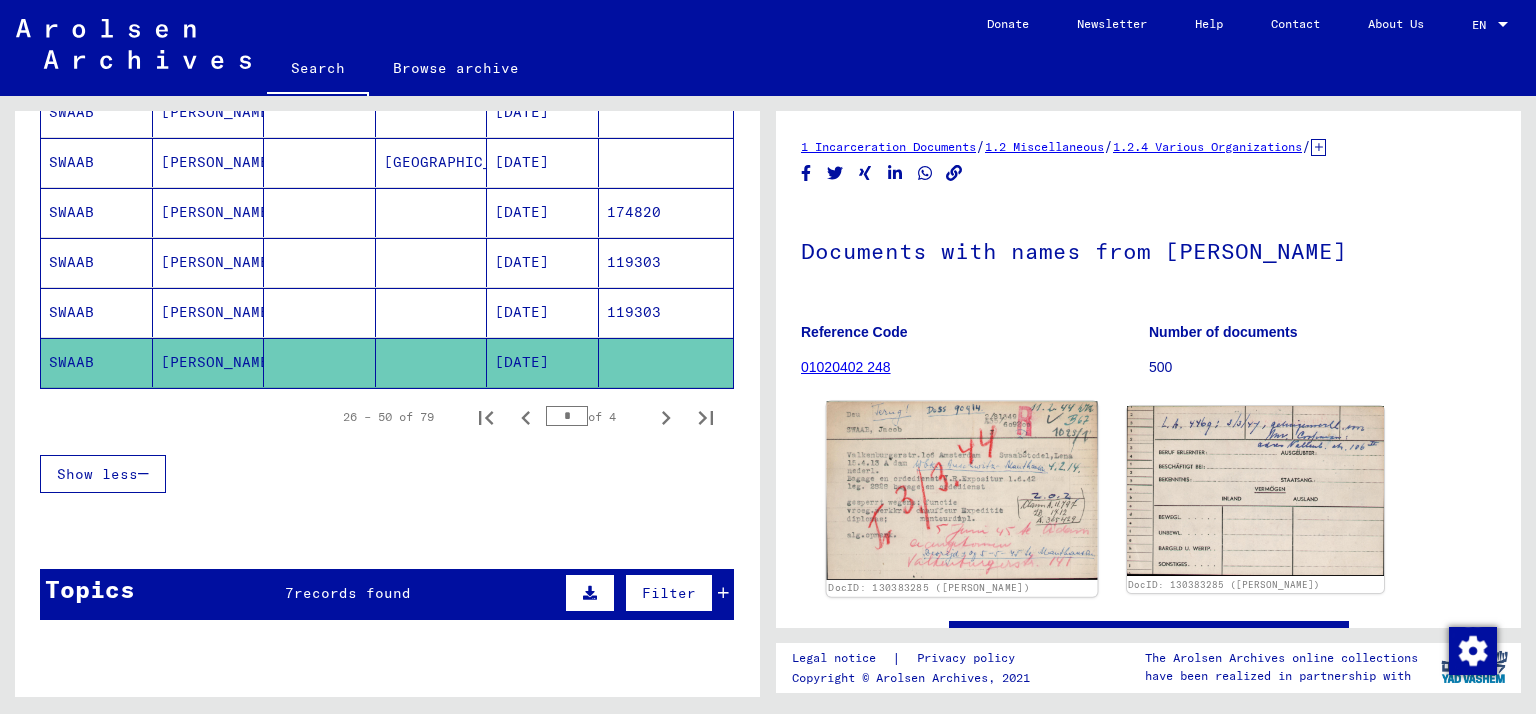 click 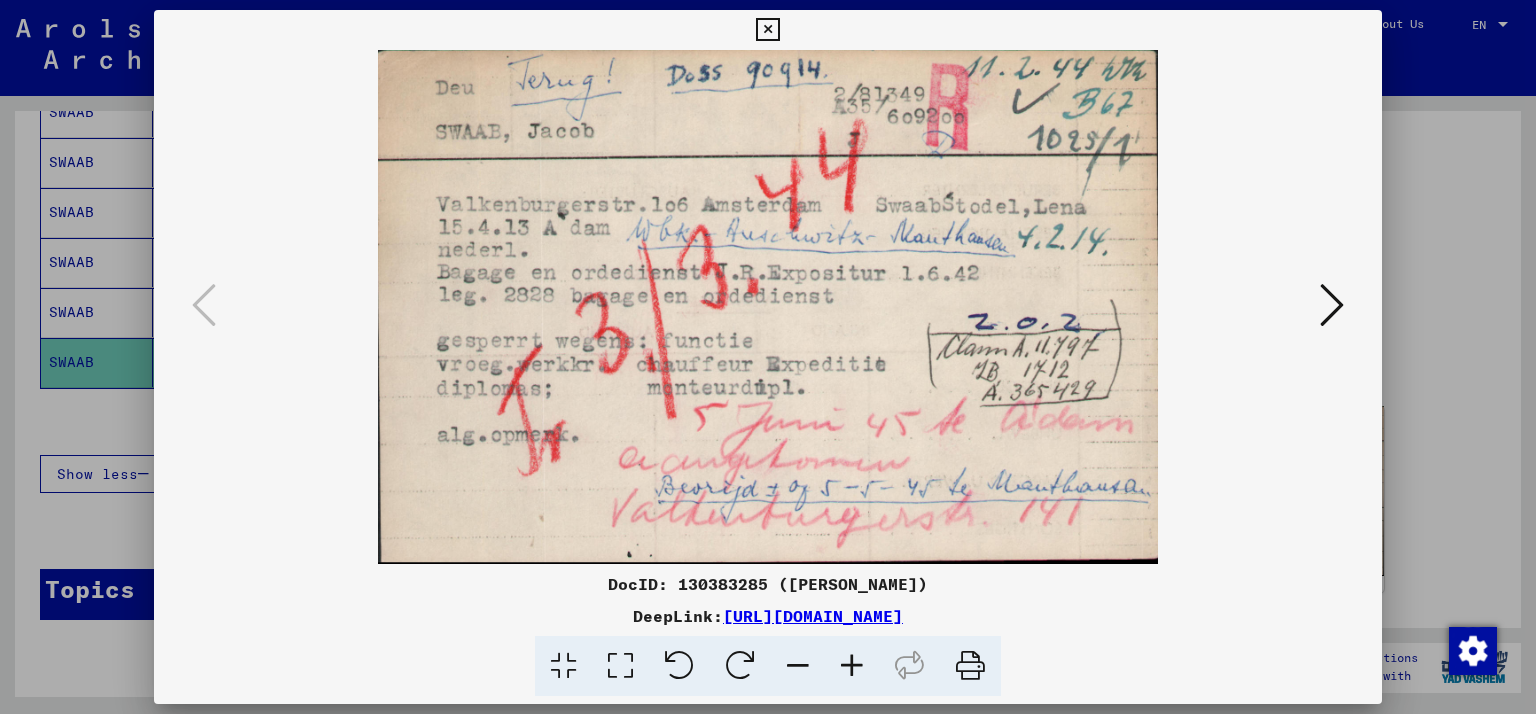 click at bounding box center (768, 357) 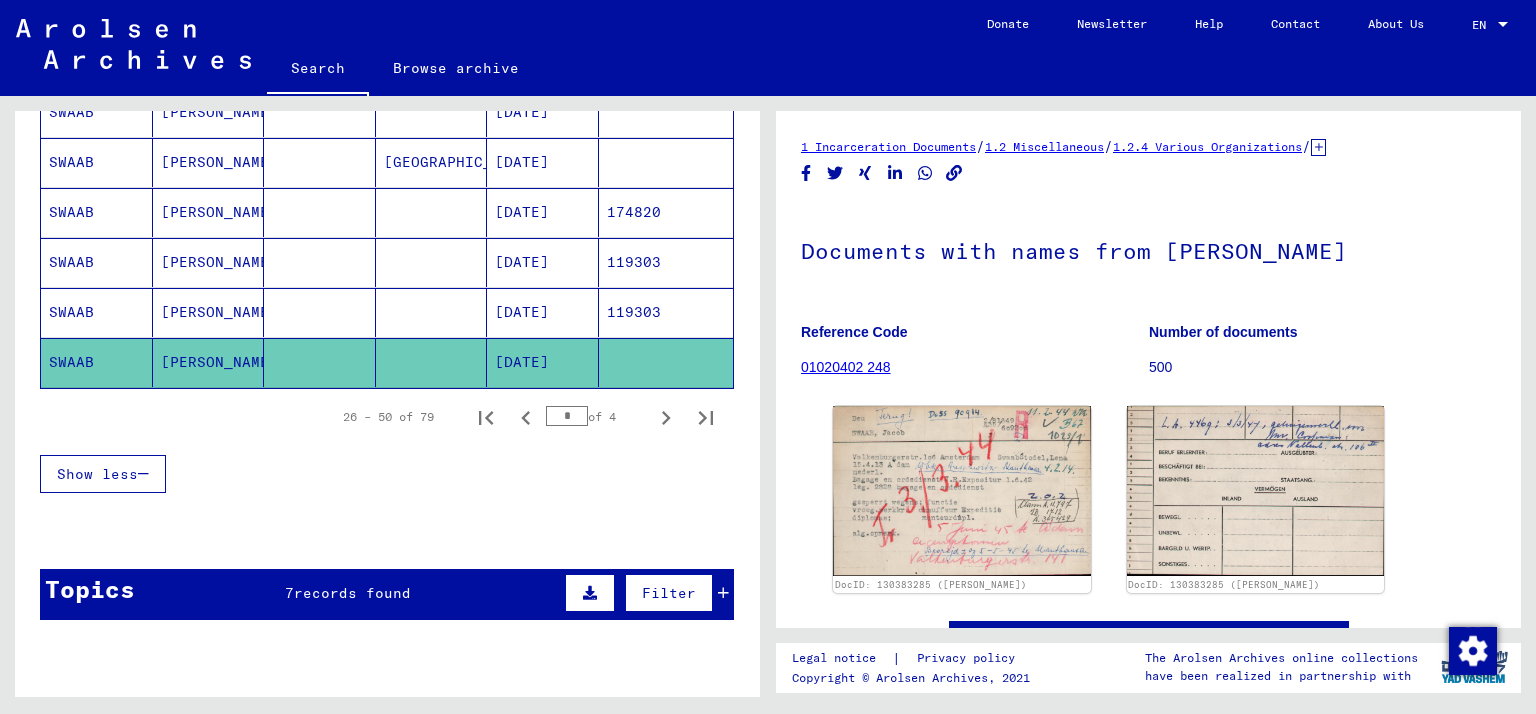 click at bounding box center (432, 262) 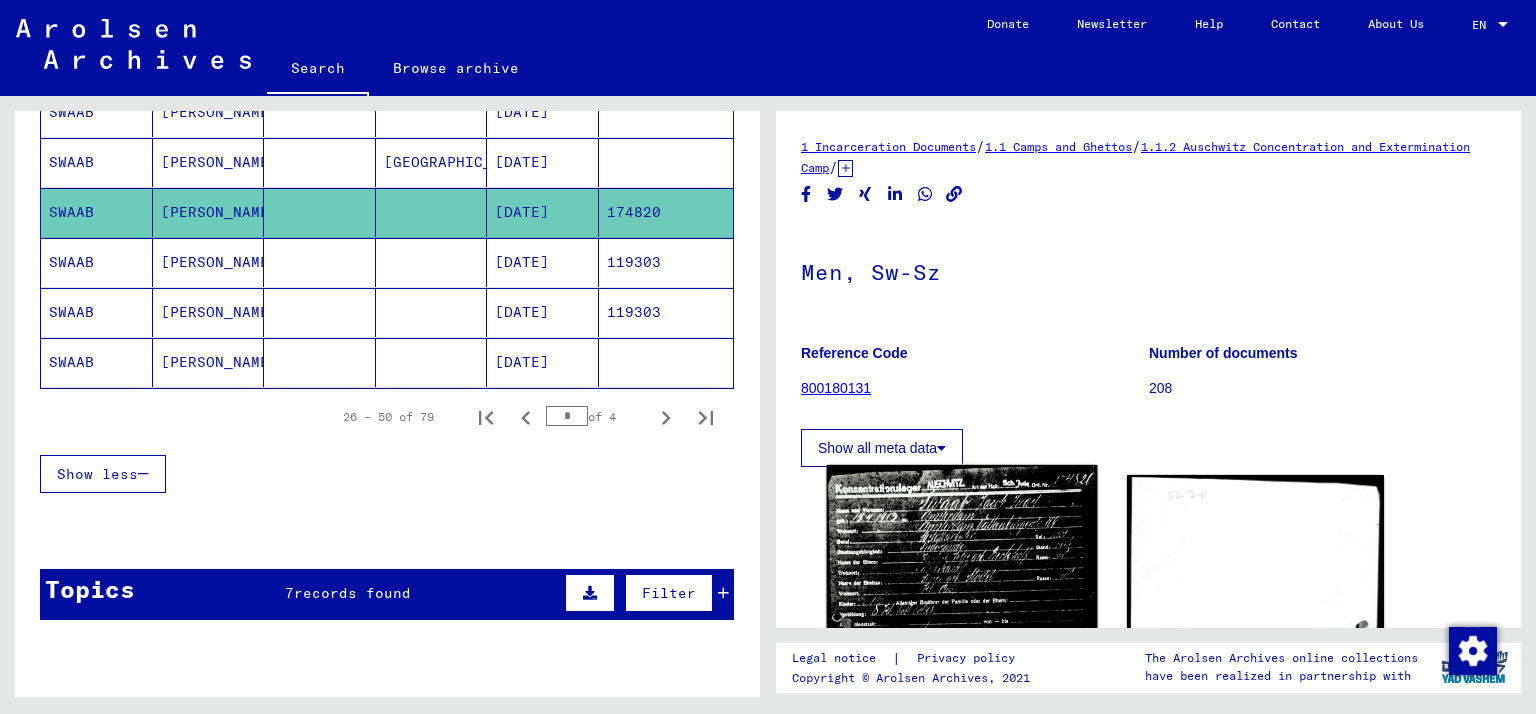 click 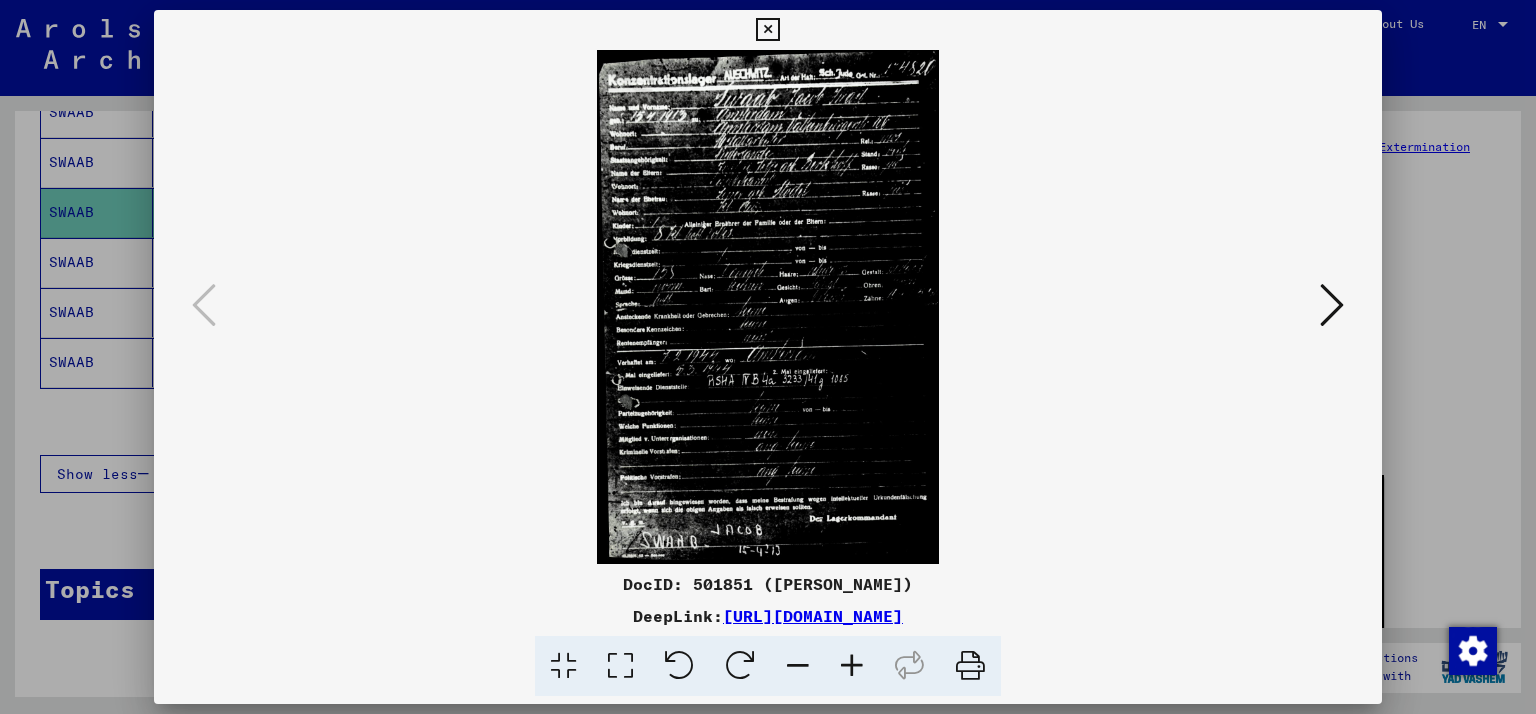 click at bounding box center [768, 357] 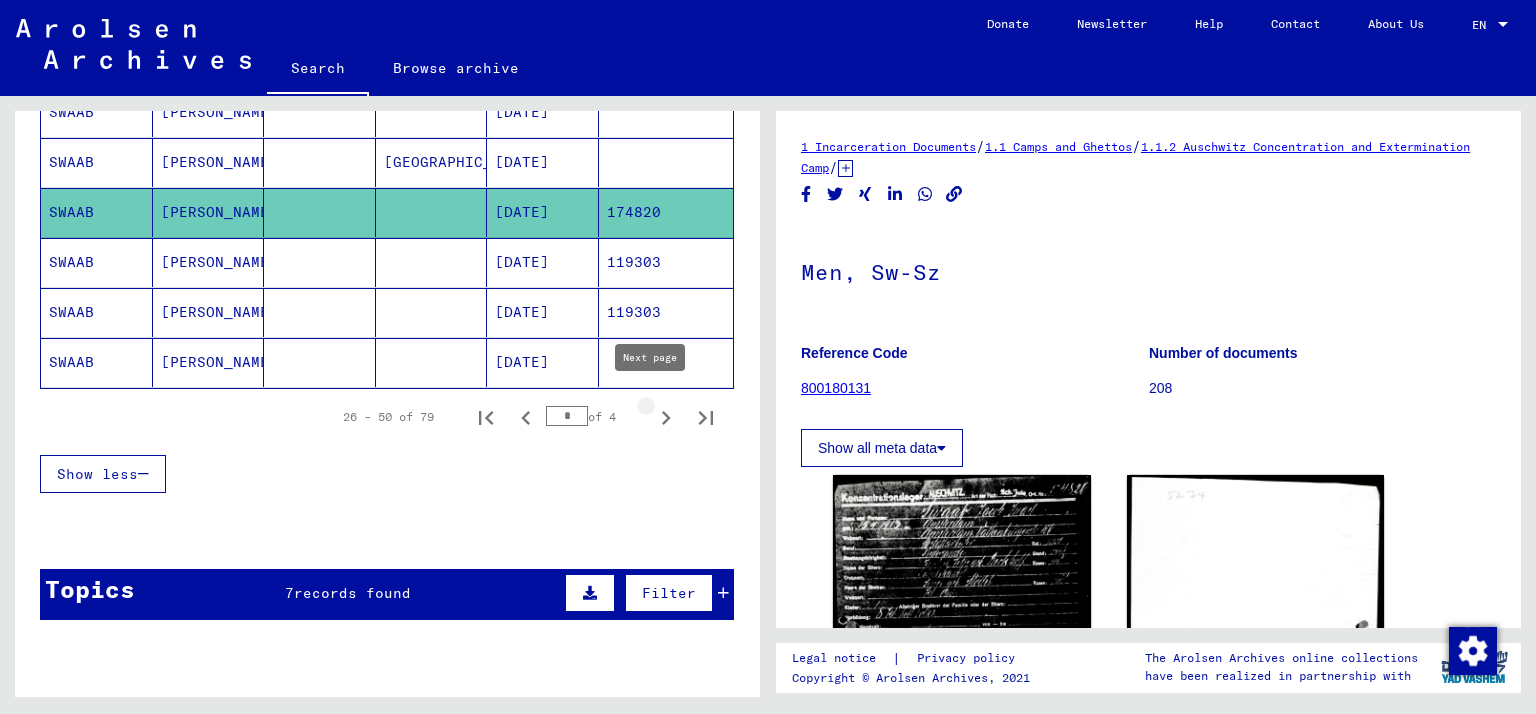 click at bounding box center (666, 417) 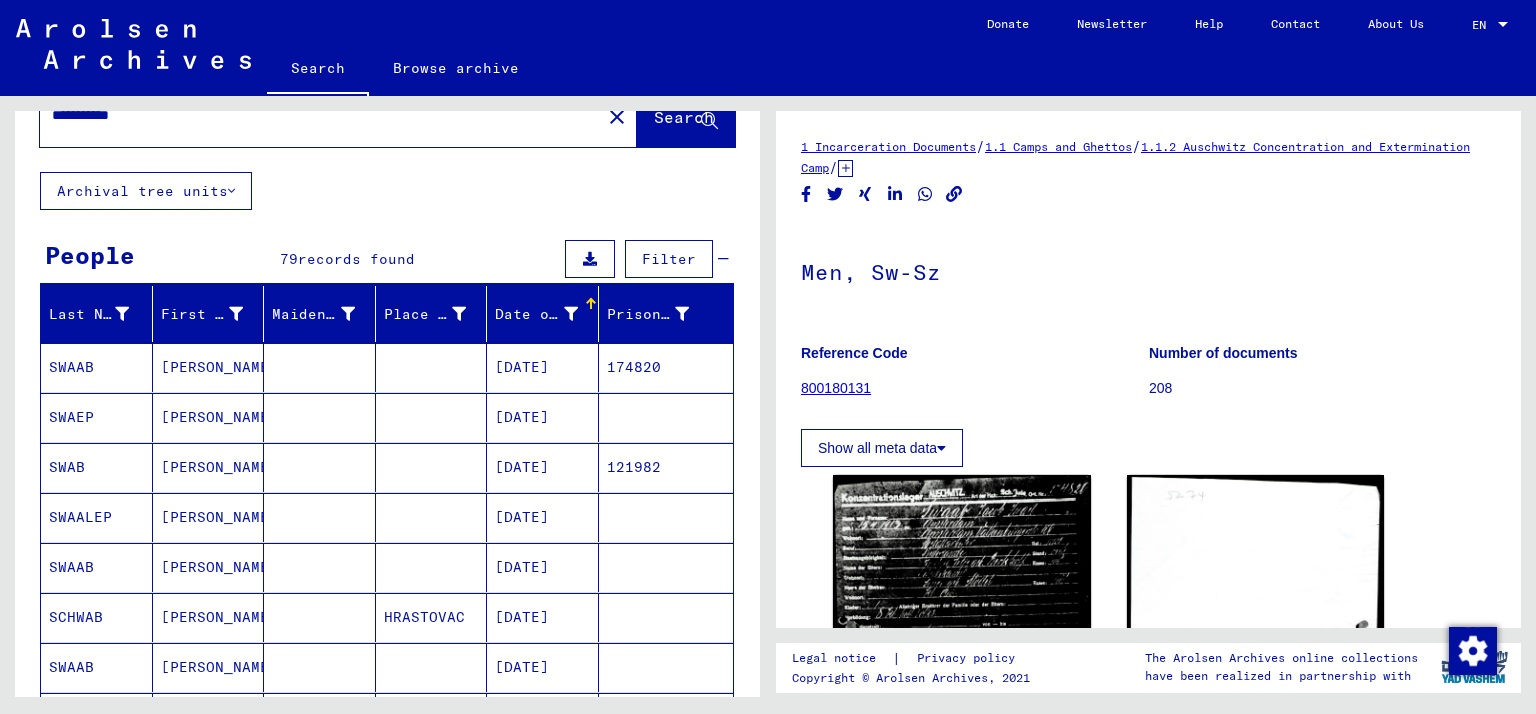 scroll, scrollTop: 49, scrollLeft: 0, axis: vertical 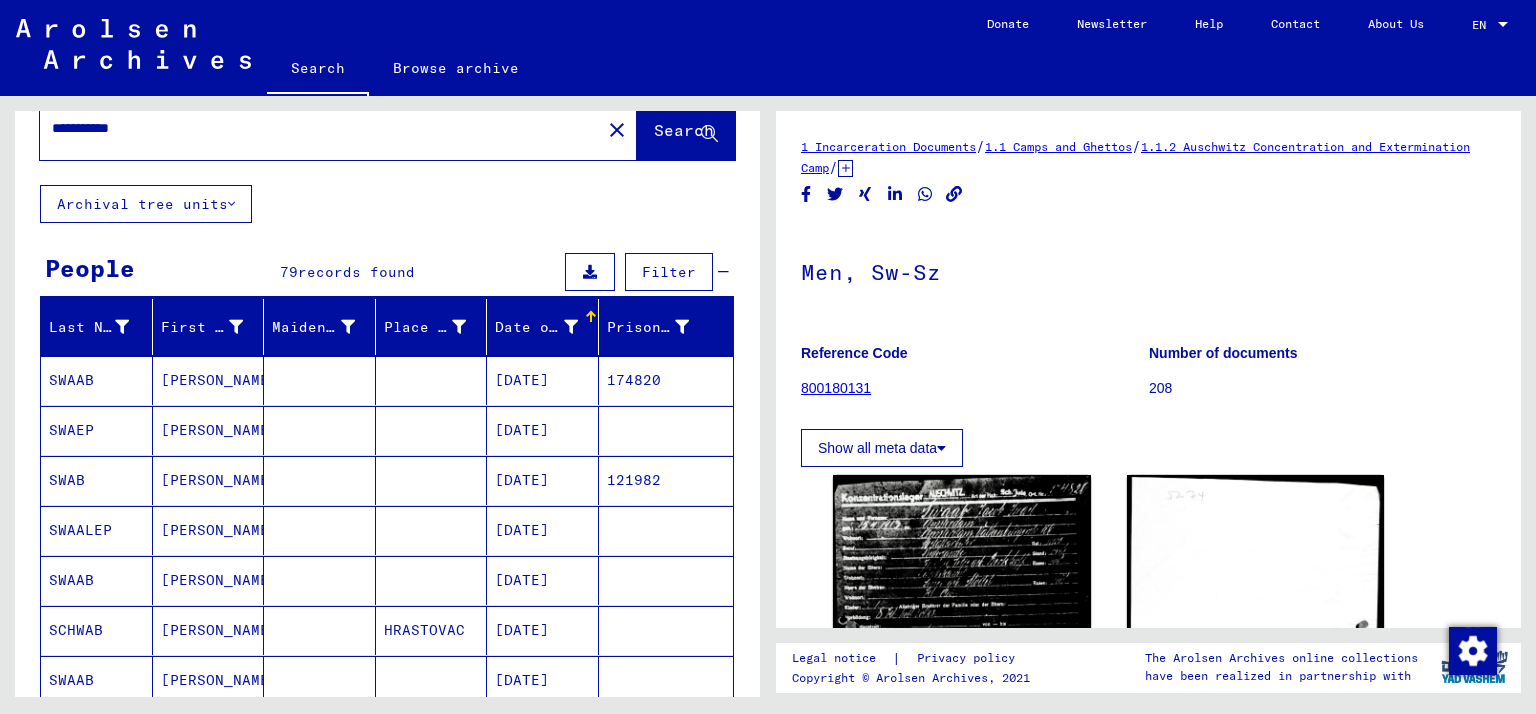 click at bounding box center (320, 430) 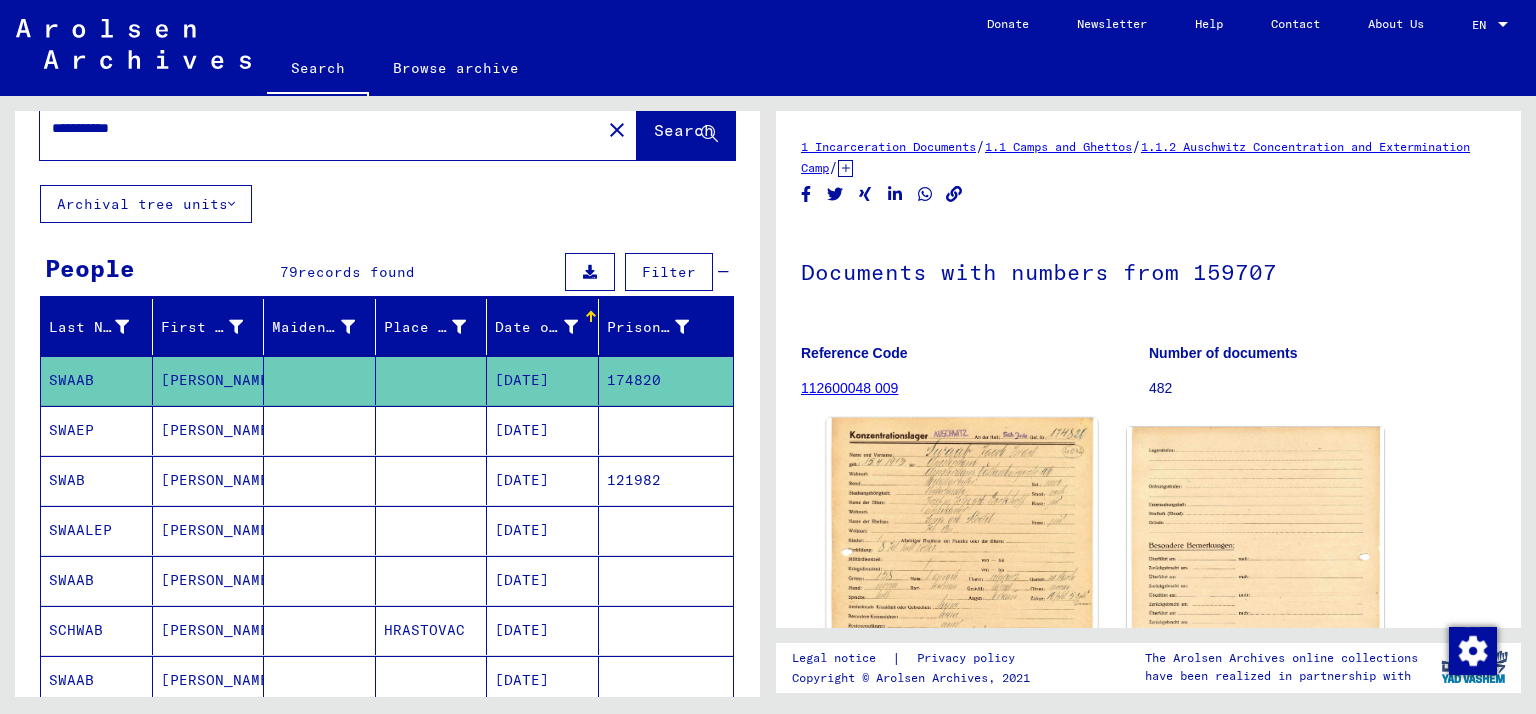 click 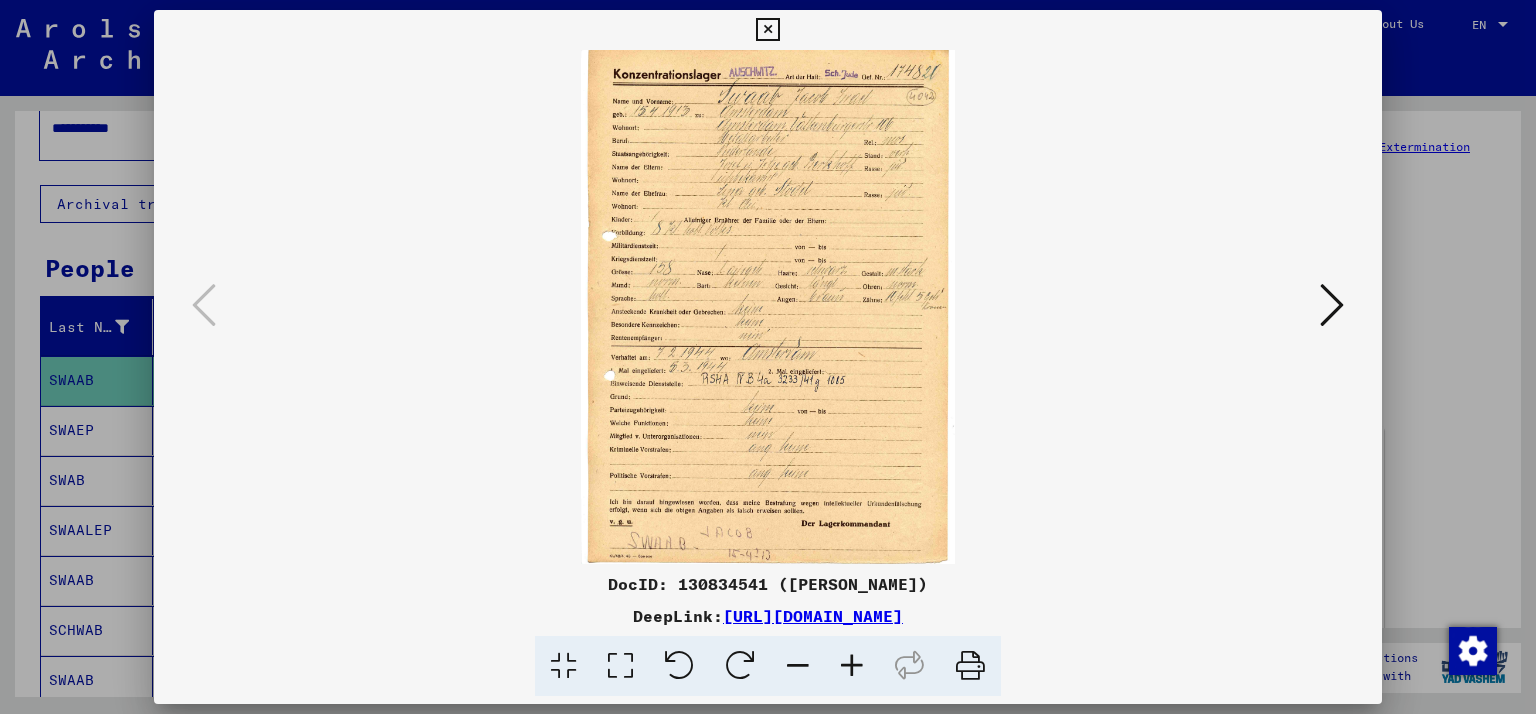 click at bounding box center (852, 666) 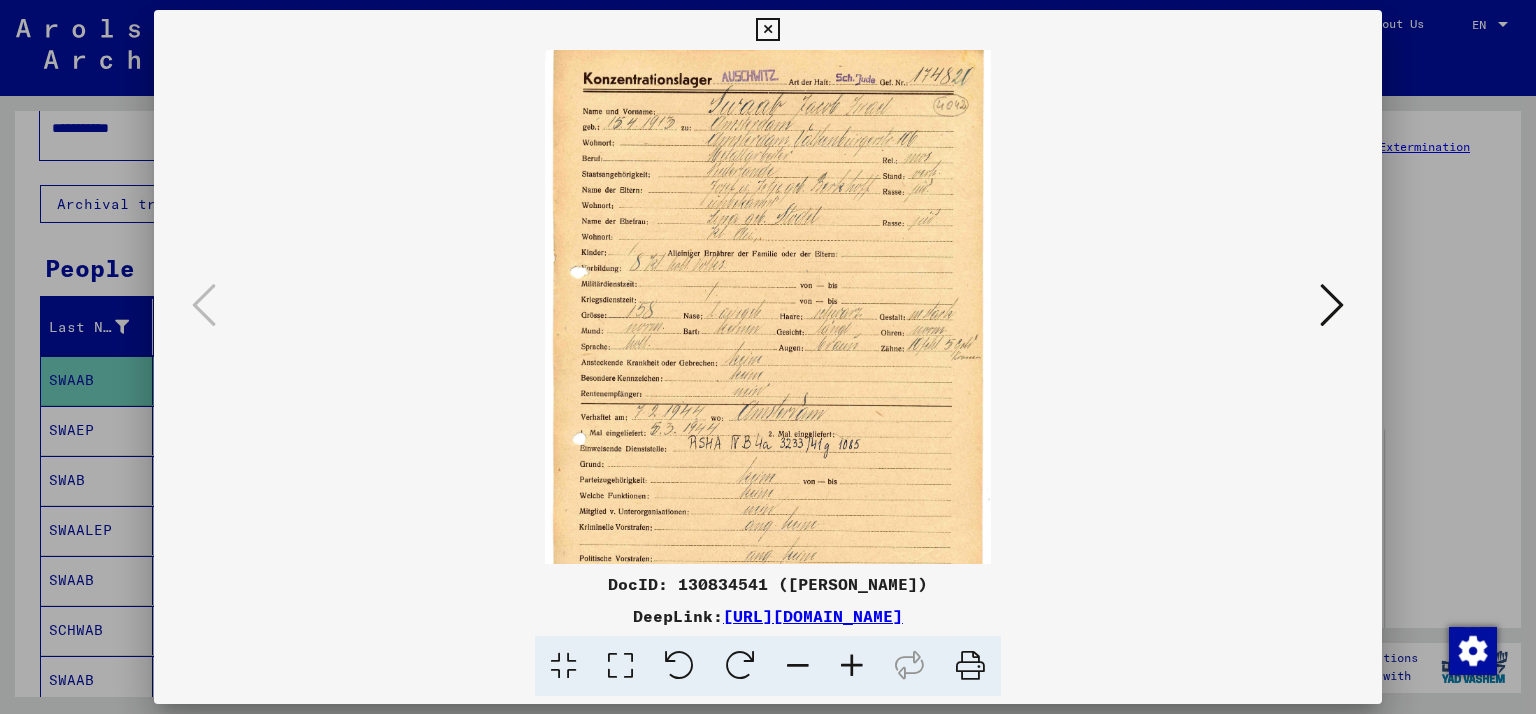 click at bounding box center [852, 666] 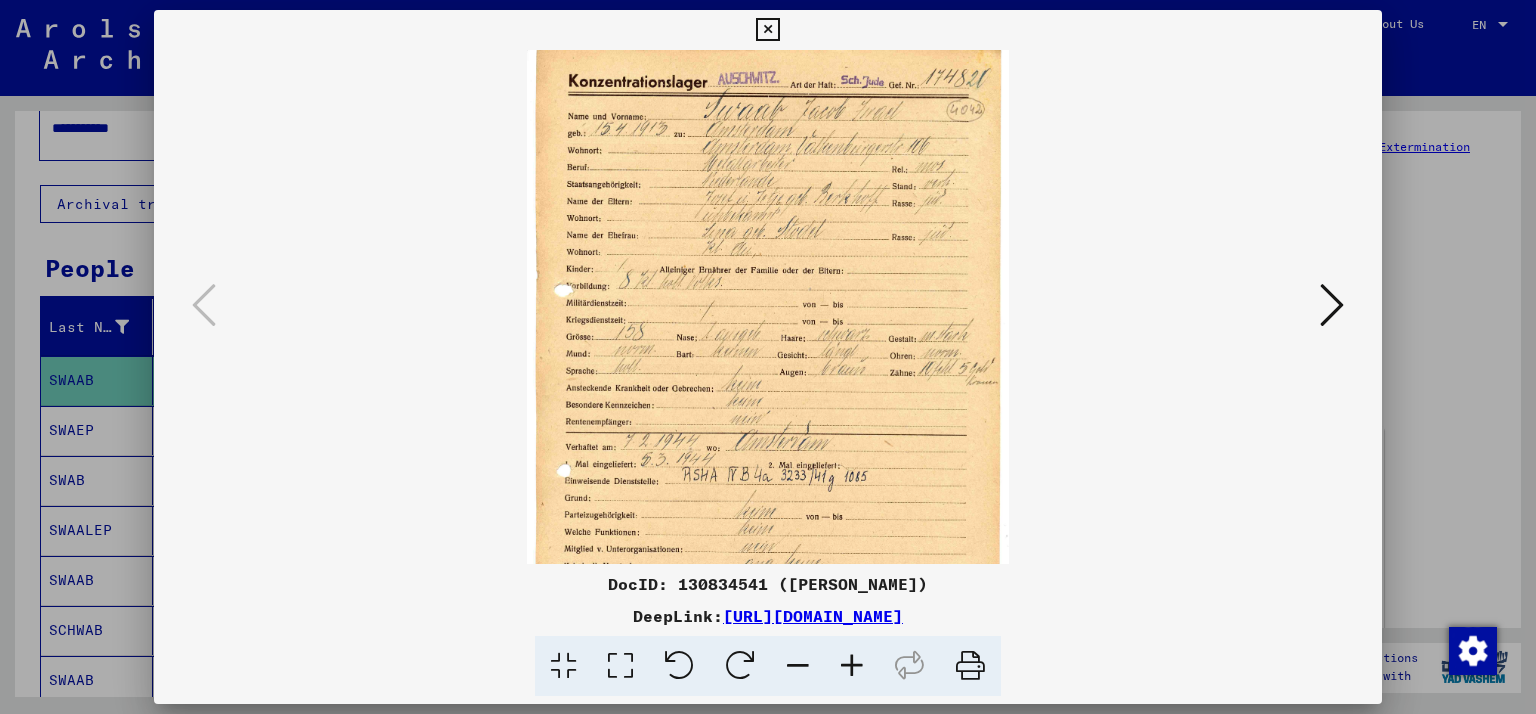 click at bounding box center (852, 666) 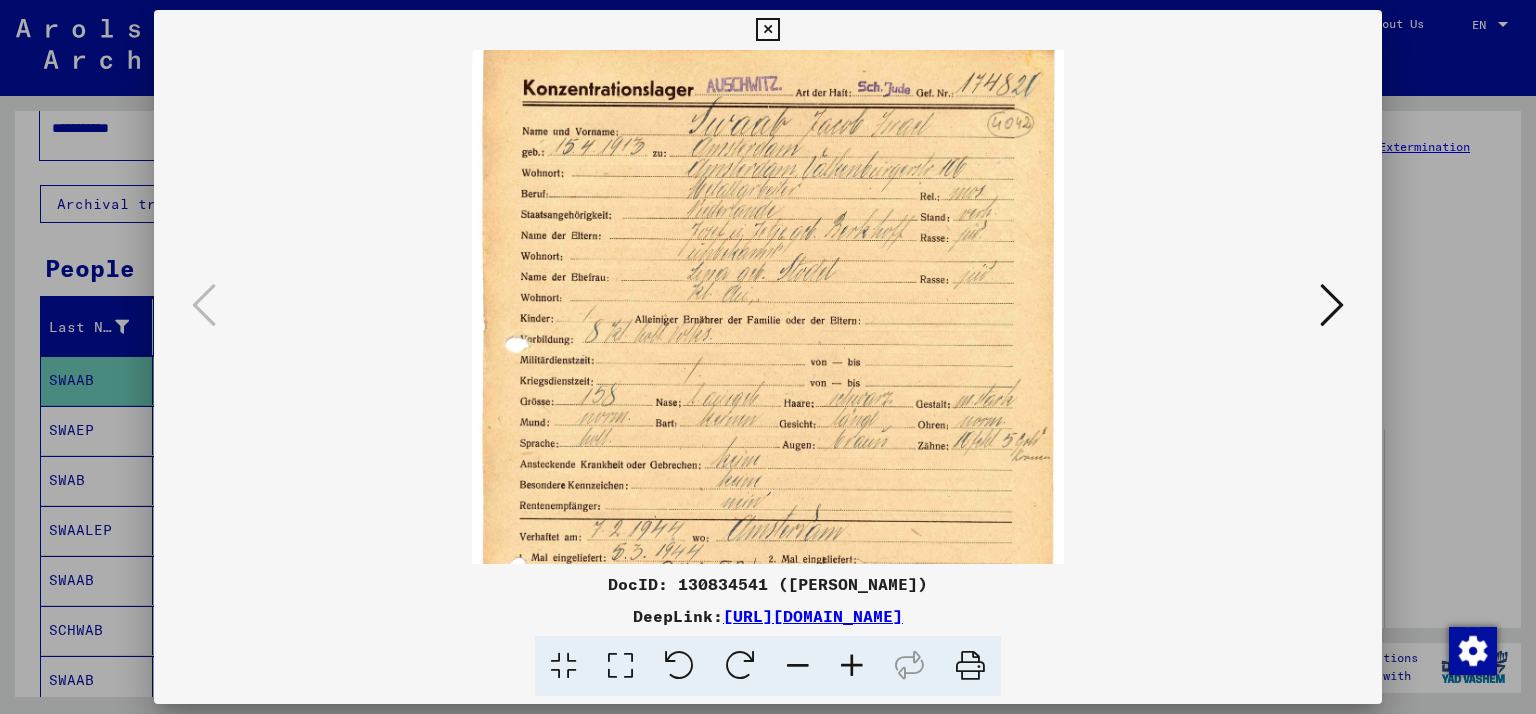 click at bounding box center [852, 666] 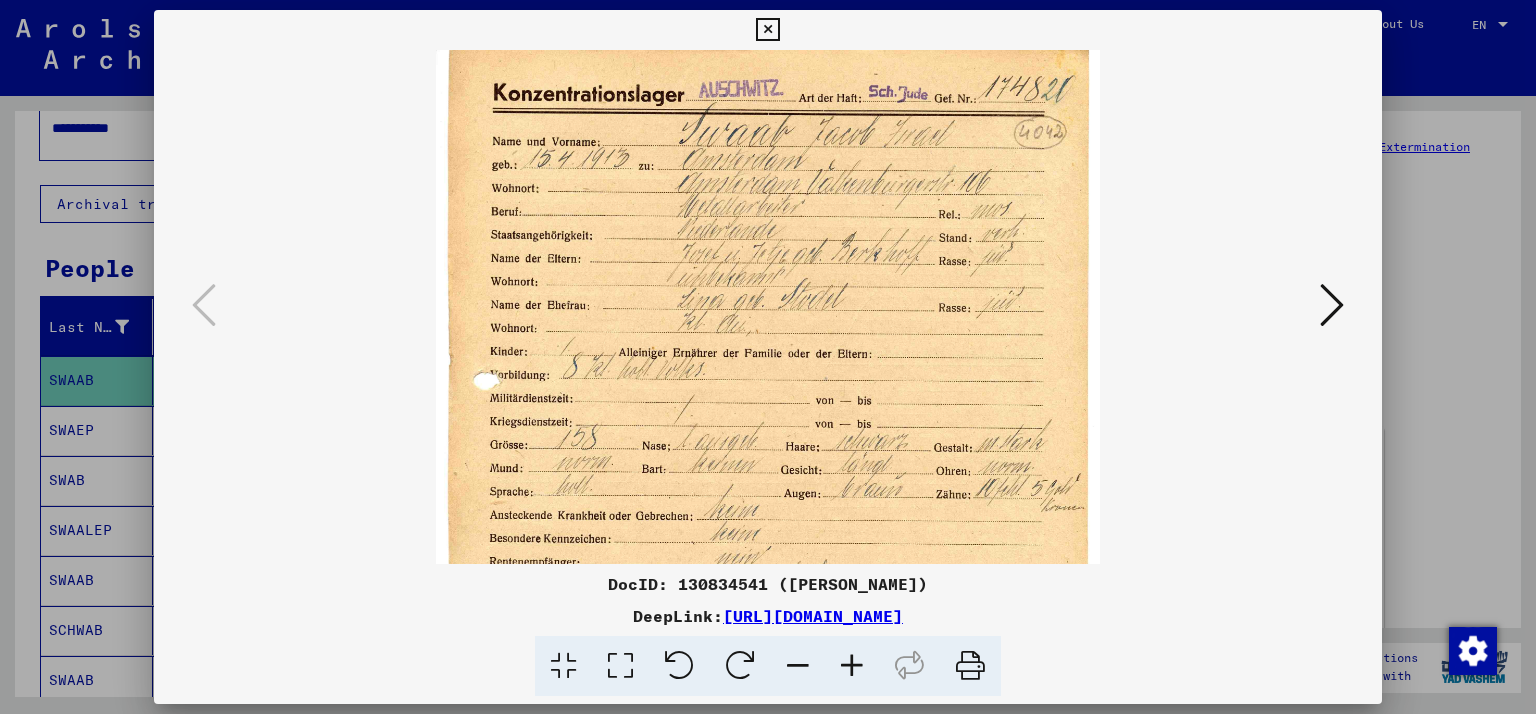 click at bounding box center [852, 666] 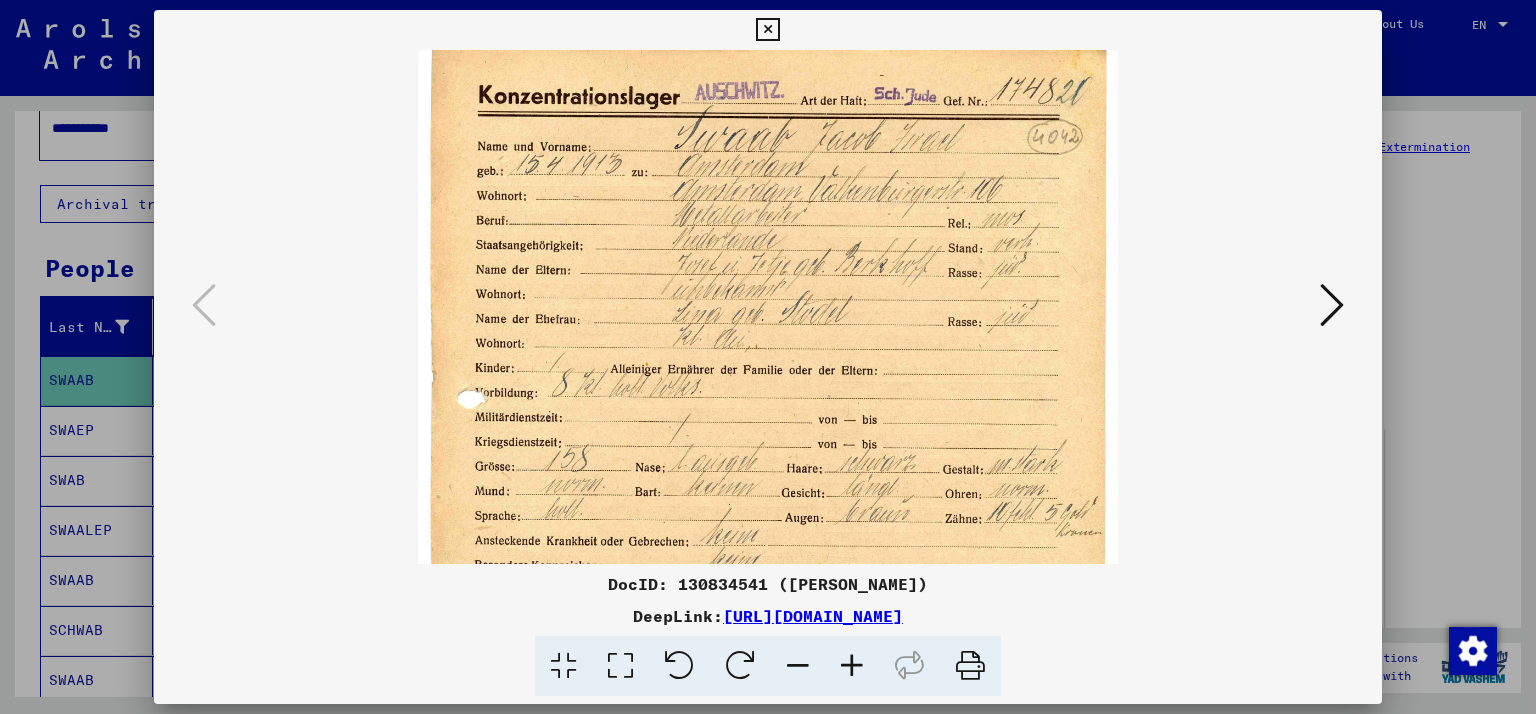 click at bounding box center [852, 666] 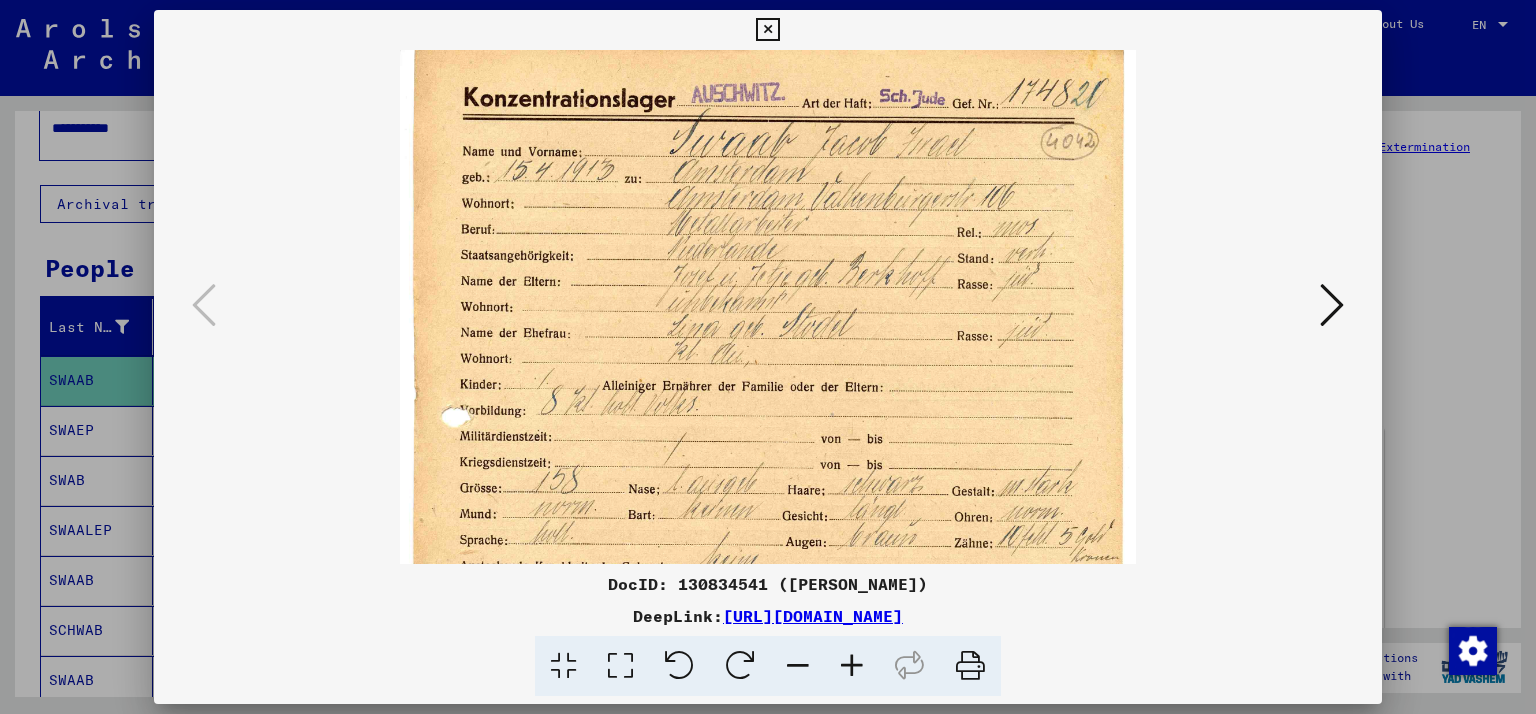 click at bounding box center (852, 666) 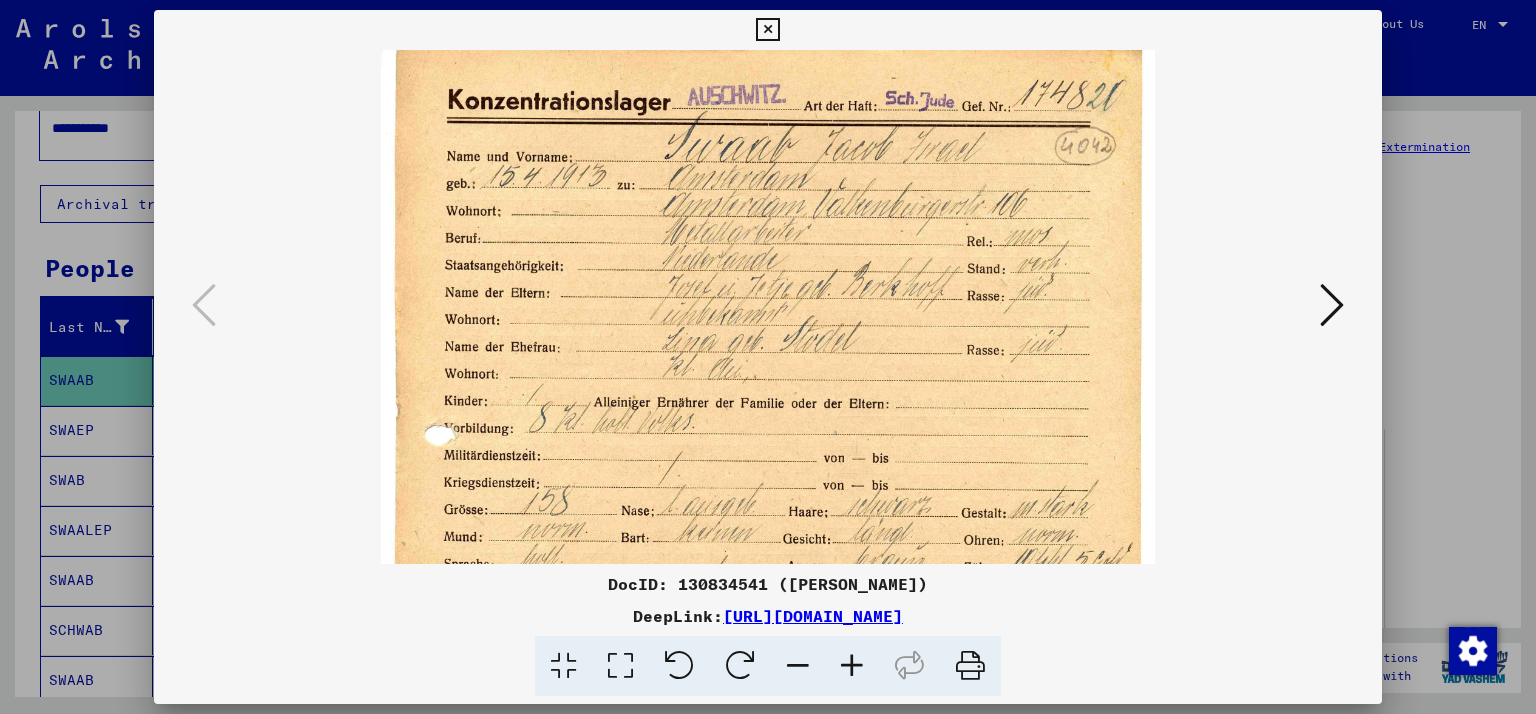click at bounding box center [852, 666] 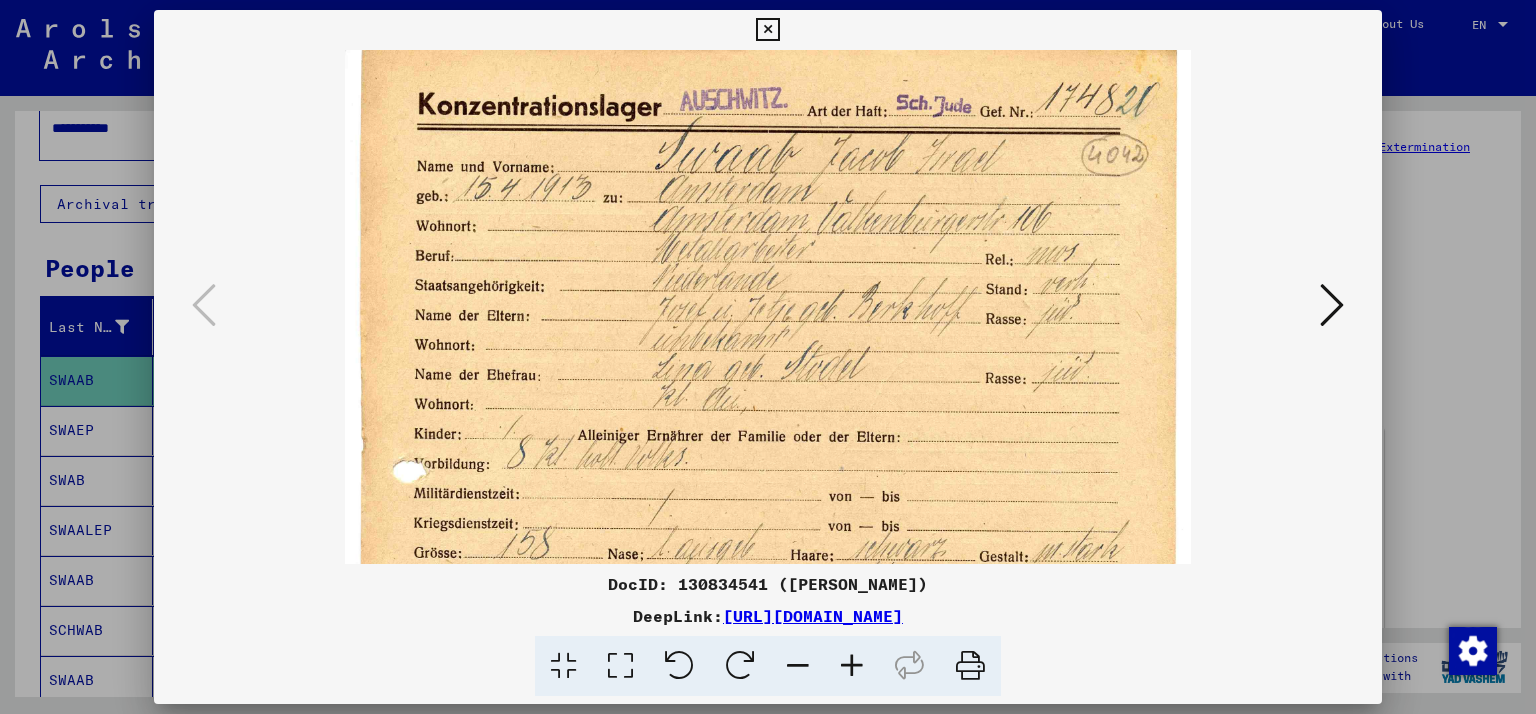click at bounding box center (852, 666) 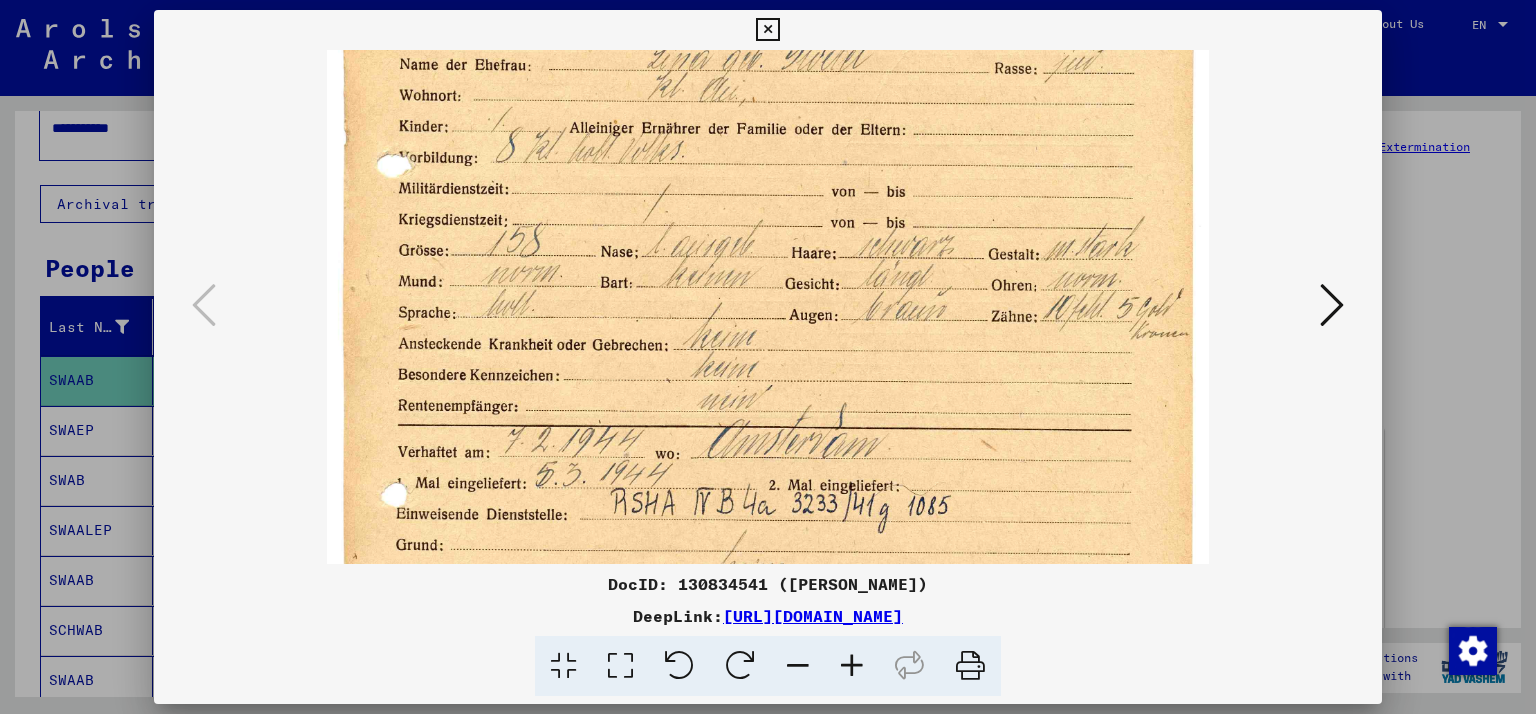 scroll, scrollTop: 409, scrollLeft: 0, axis: vertical 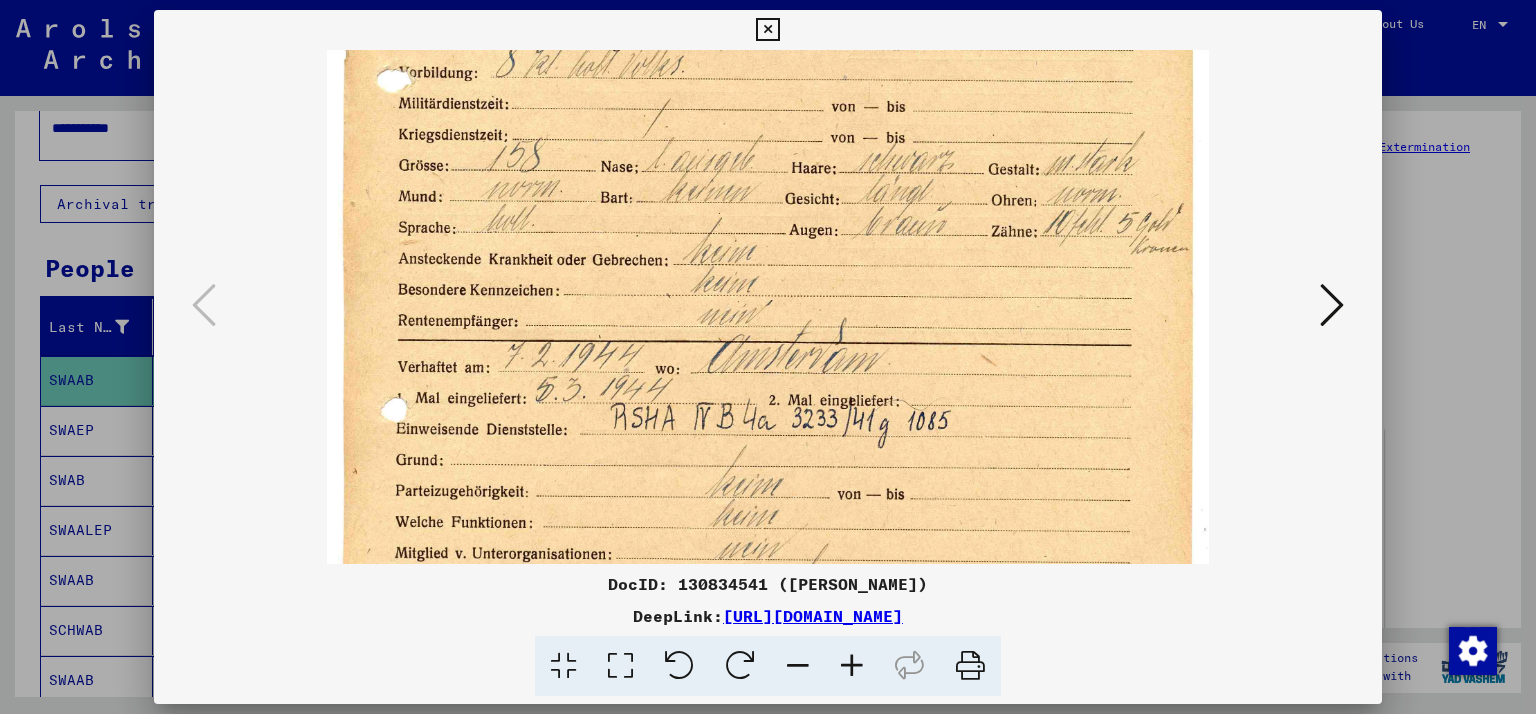 drag, startPoint x: 706, startPoint y: 445, endPoint x: 680, endPoint y: 39, distance: 406.83167 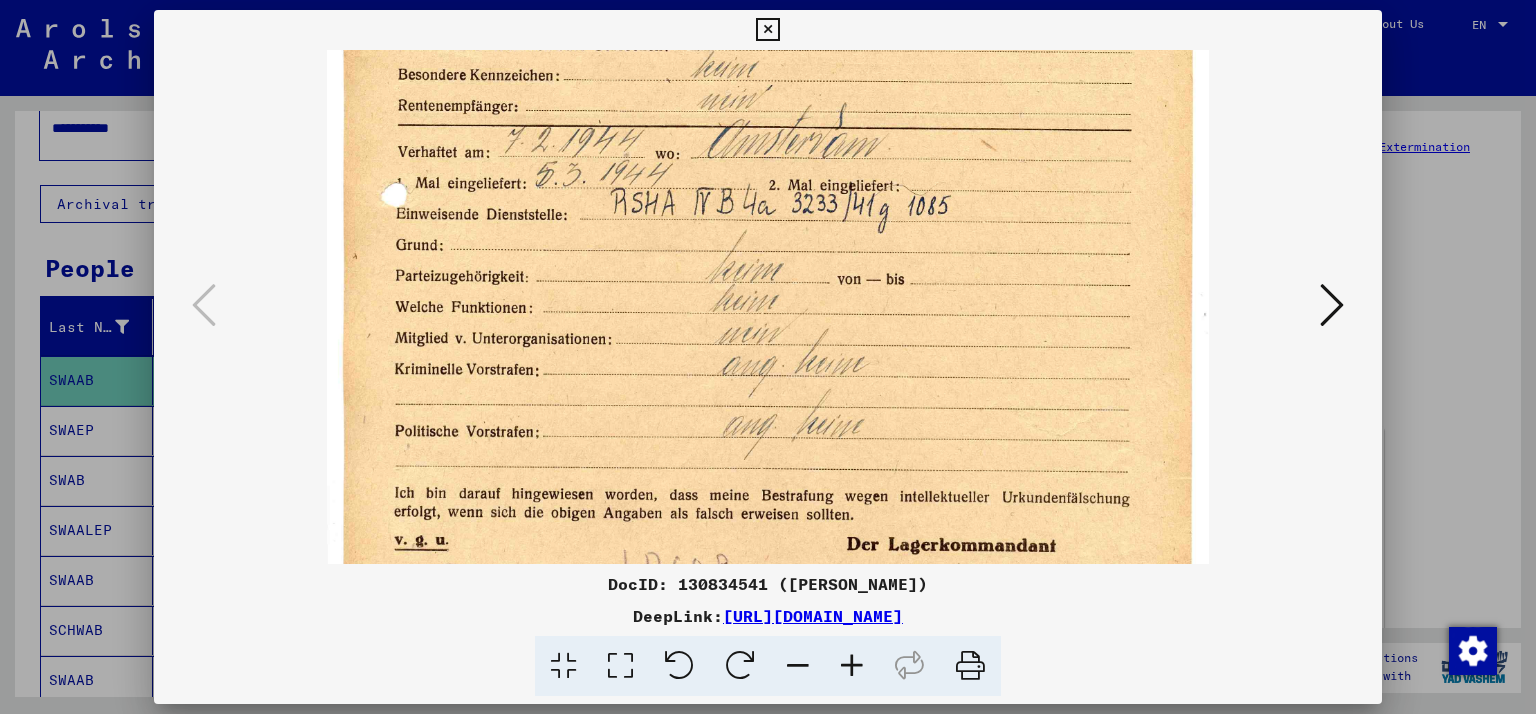 scroll, scrollTop: 700, scrollLeft: 0, axis: vertical 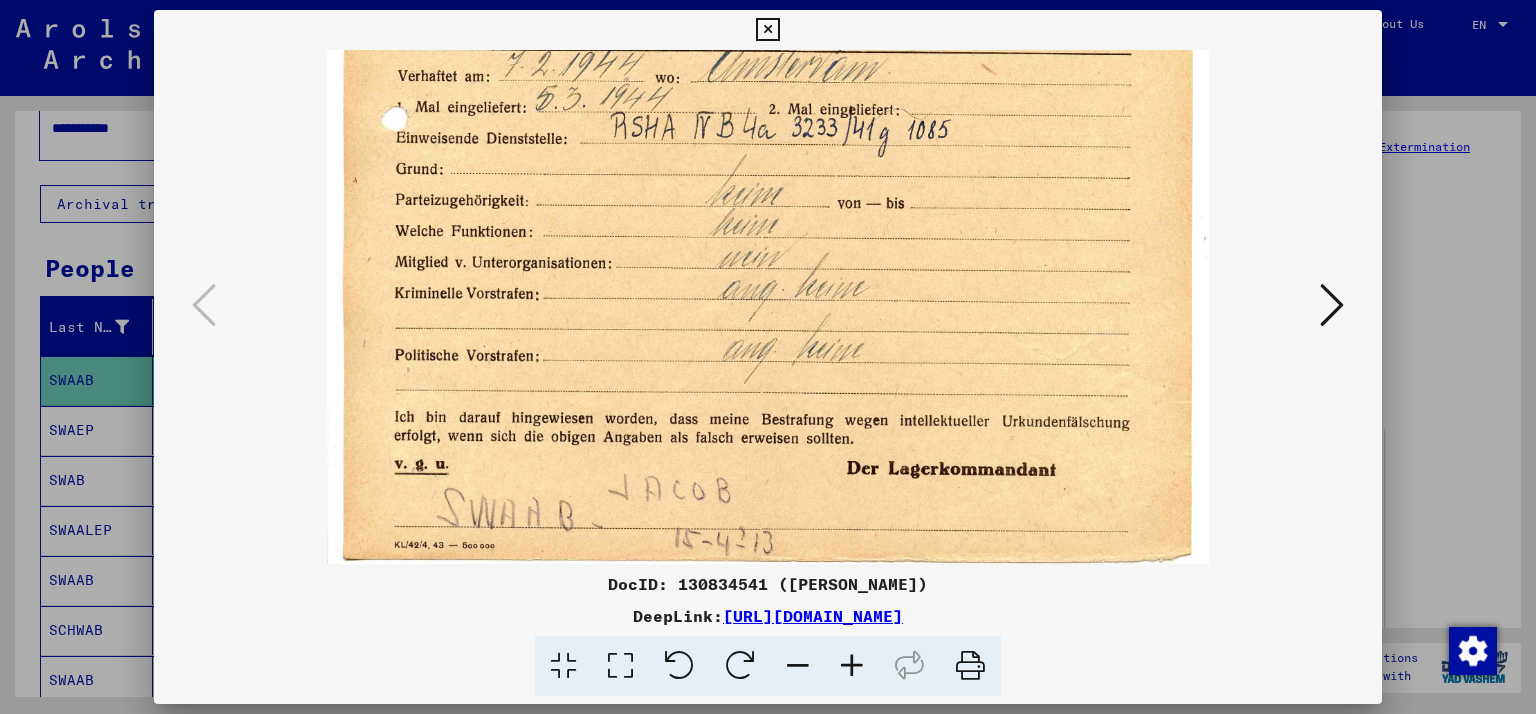 drag, startPoint x: 670, startPoint y: 370, endPoint x: 687, endPoint y: -1, distance: 371.38928 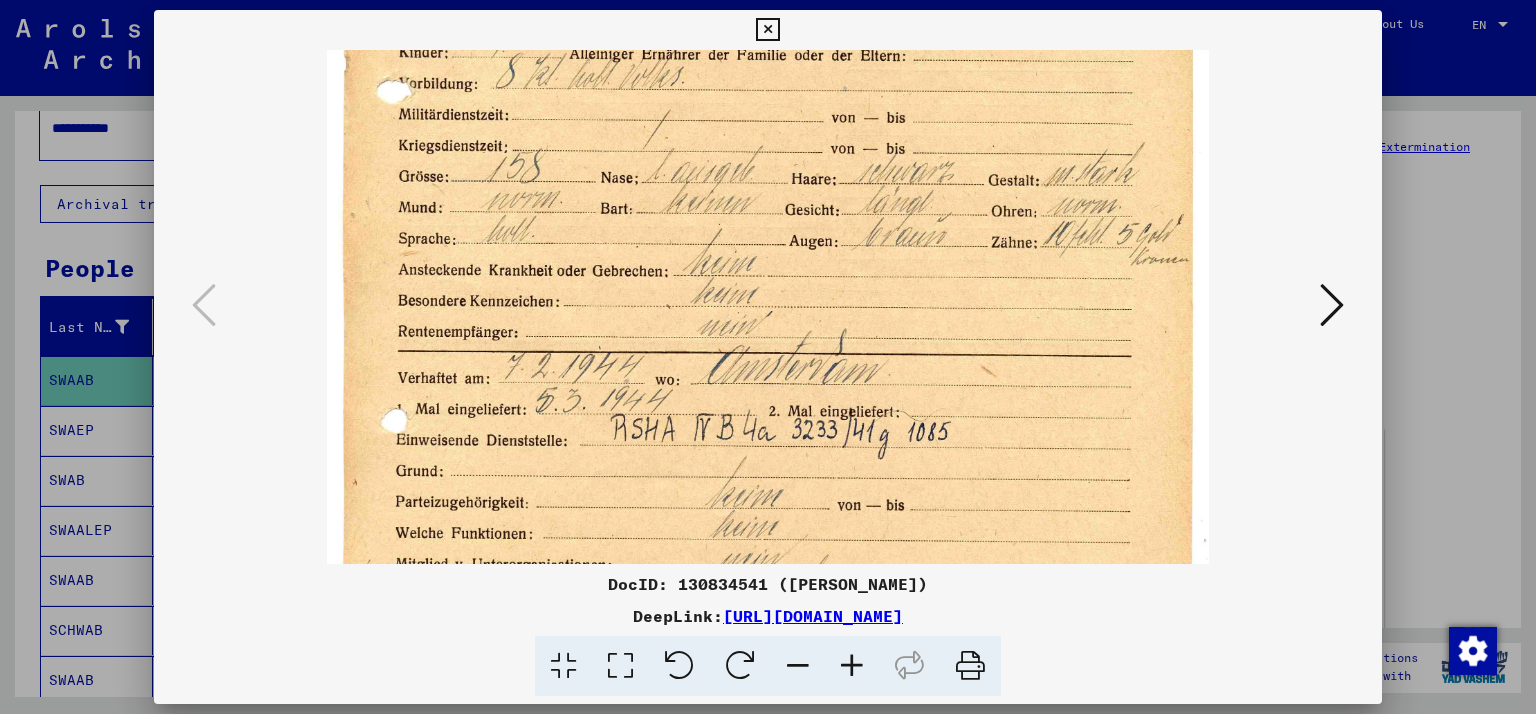 drag, startPoint x: 705, startPoint y: 283, endPoint x: 726, endPoint y: 568, distance: 285.77264 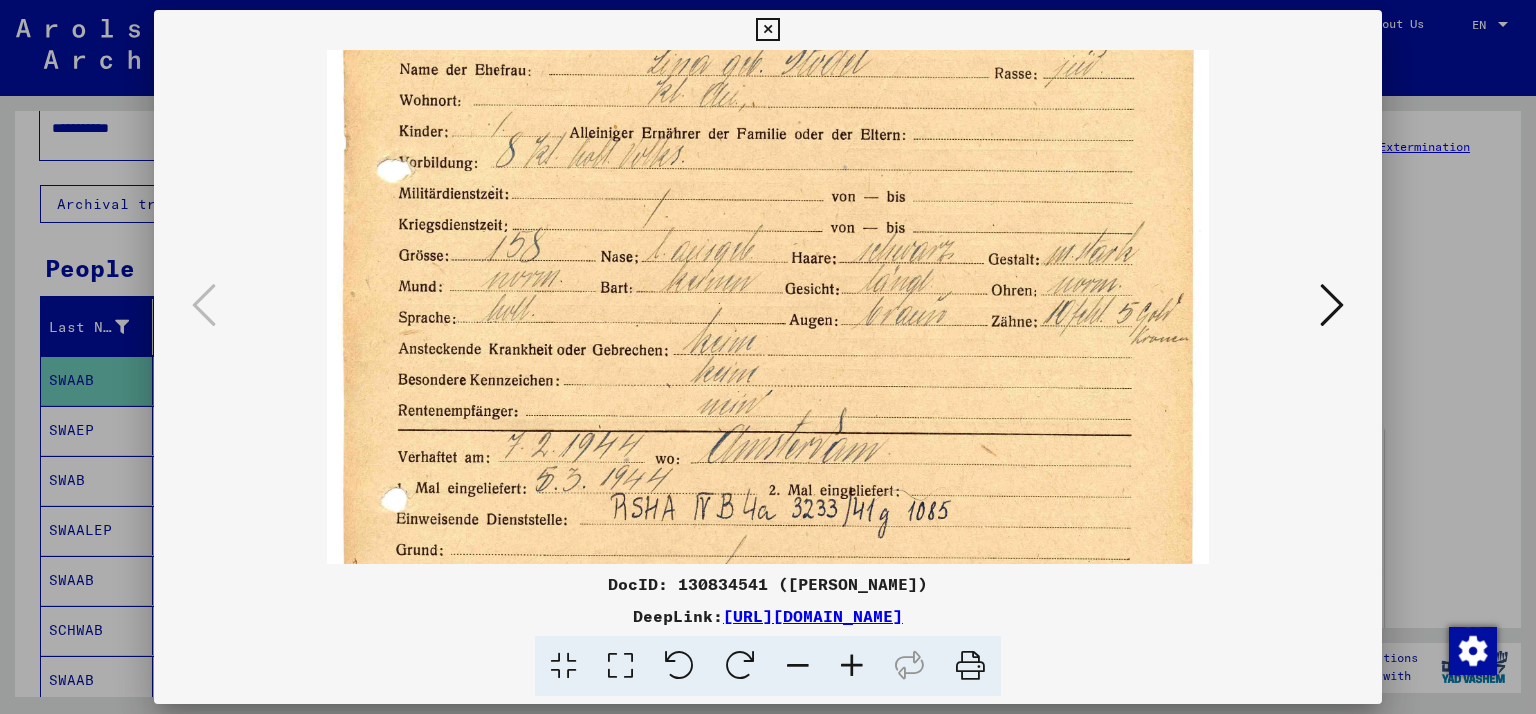 drag, startPoint x: 793, startPoint y: 338, endPoint x: 809, endPoint y: 589, distance: 251.50945 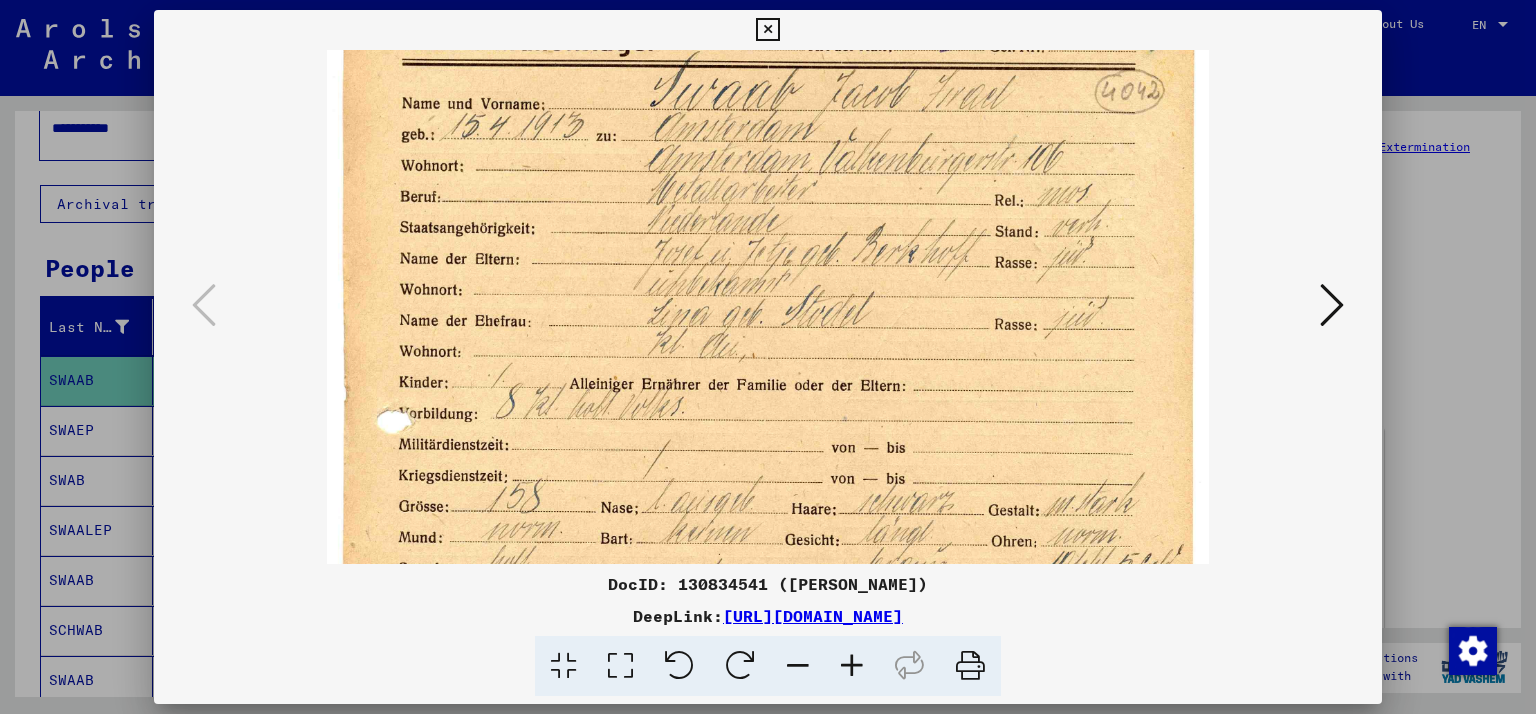 scroll, scrollTop: 0, scrollLeft: 0, axis: both 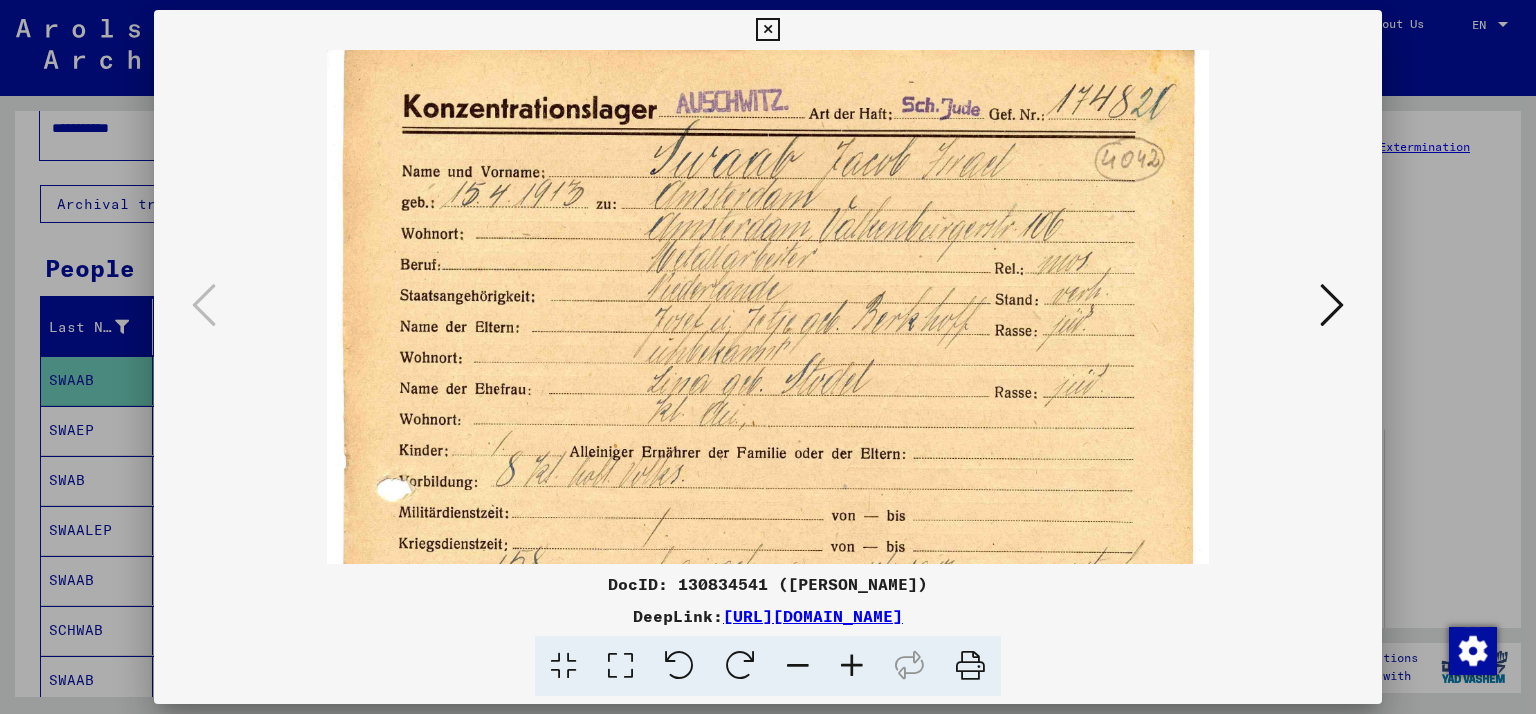 drag, startPoint x: 941, startPoint y: 231, endPoint x: 964, endPoint y: 392, distance: 162.63457 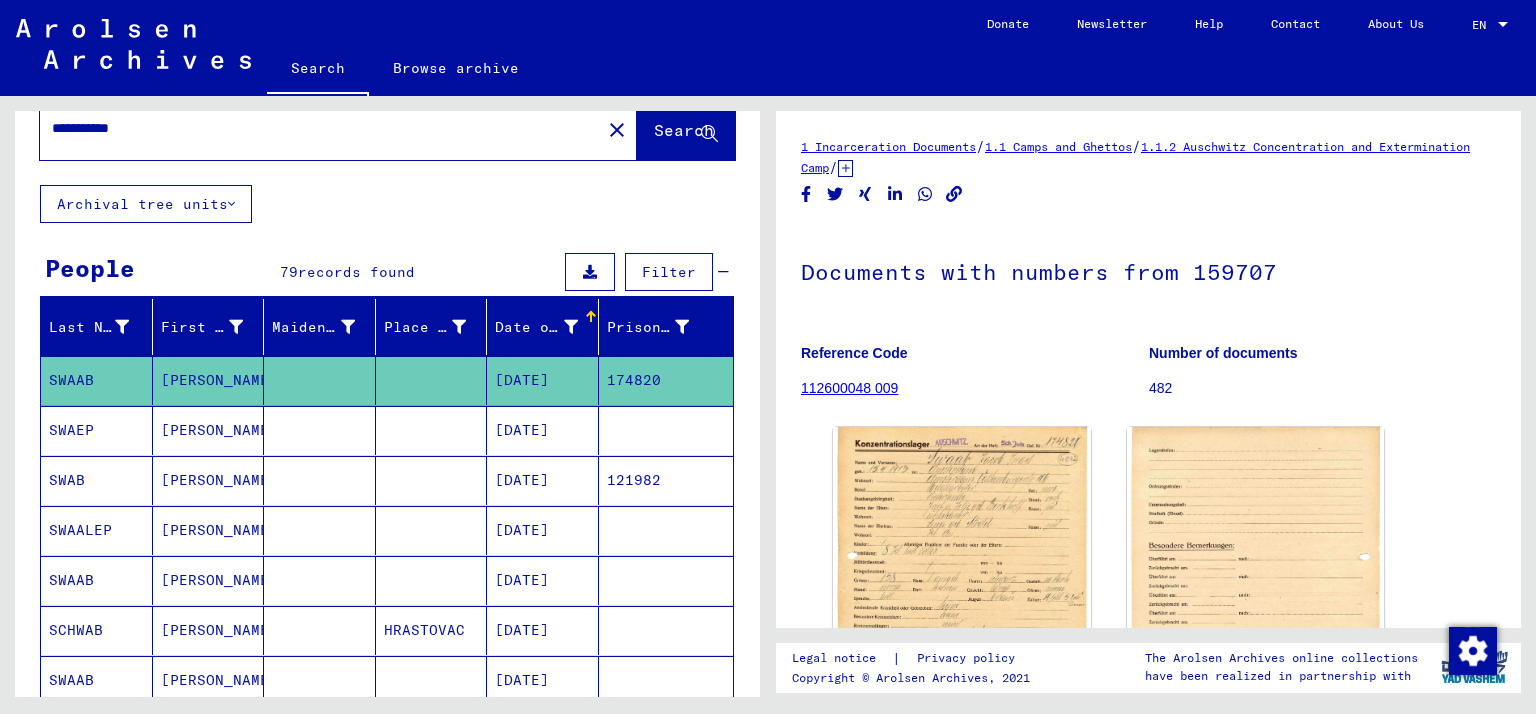 click on "[DATE]" at bounding box center (543, 530) 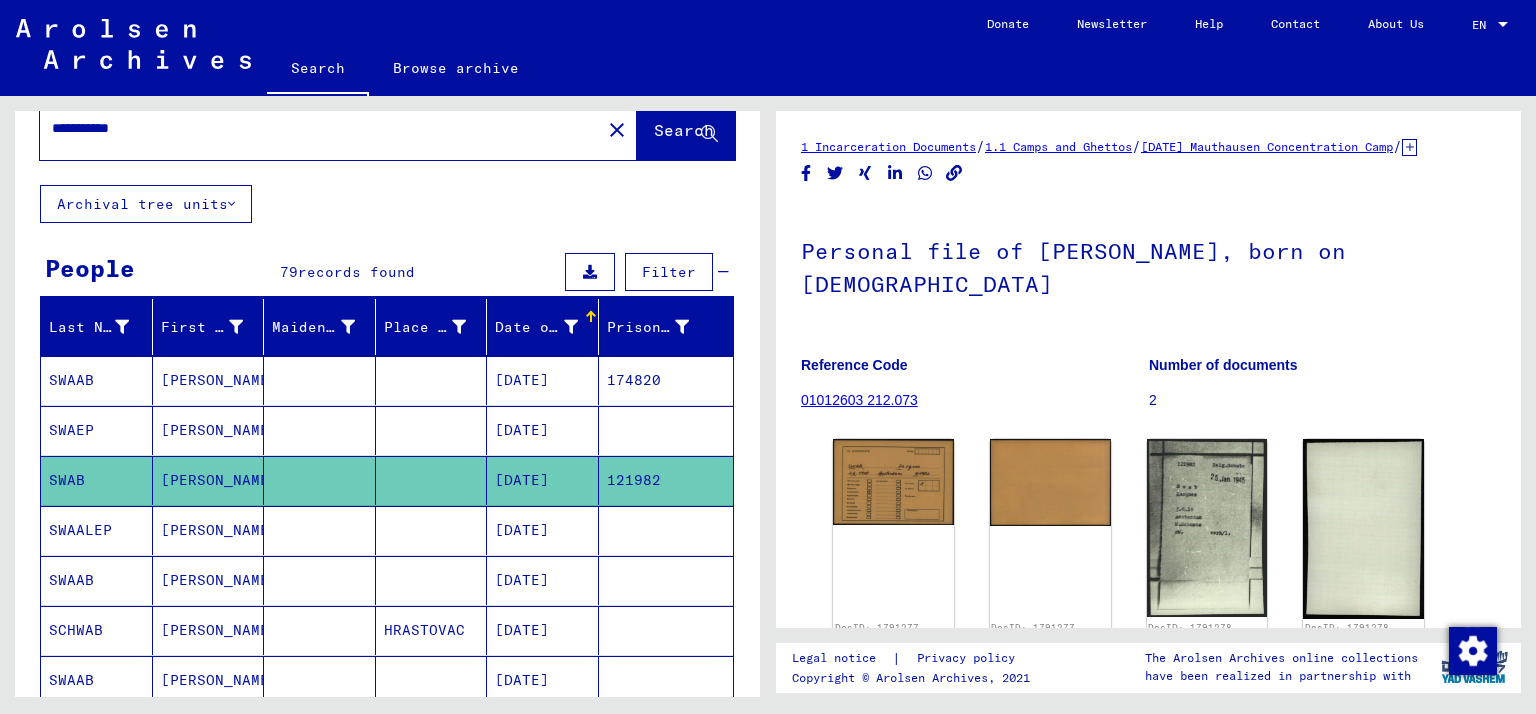scroll, scrollTop: 0, scrollLeft: 0, axis: both 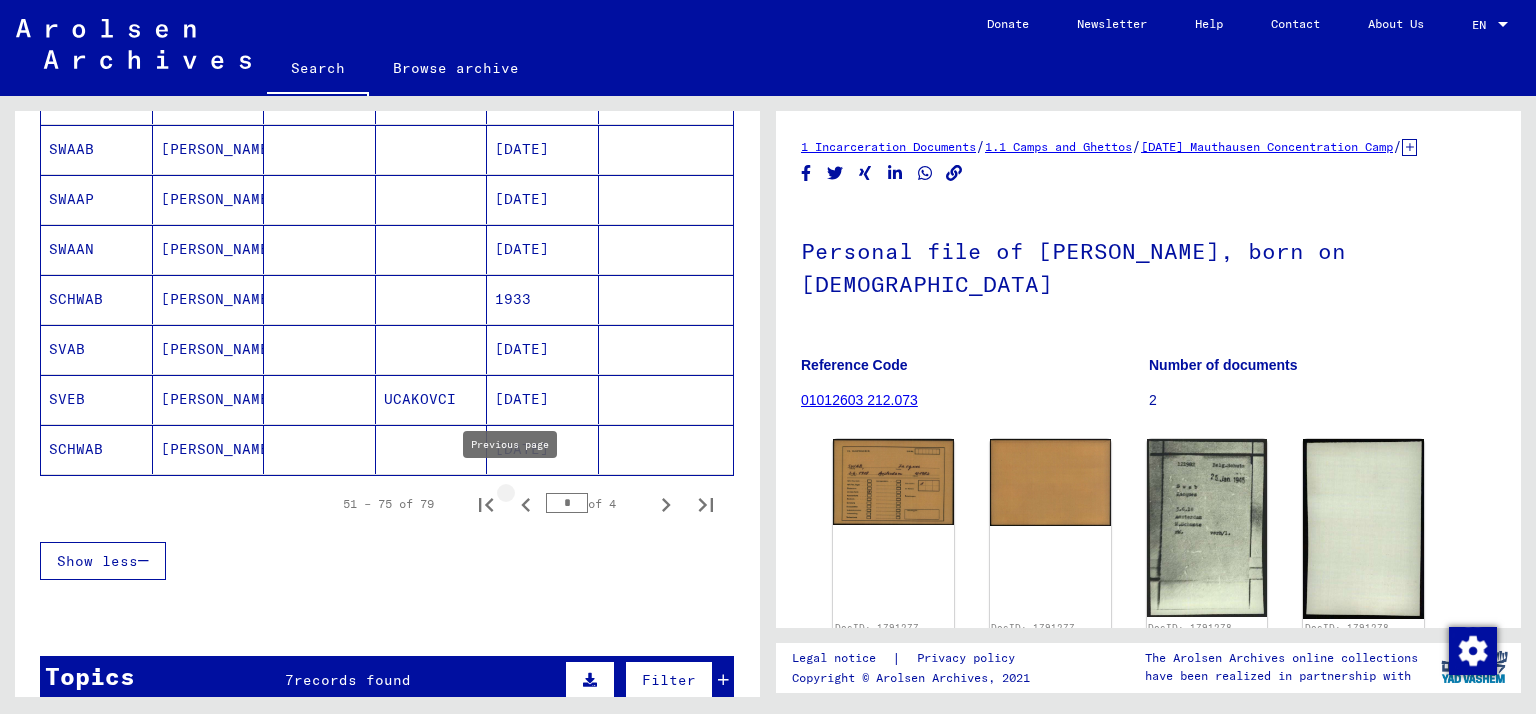 click 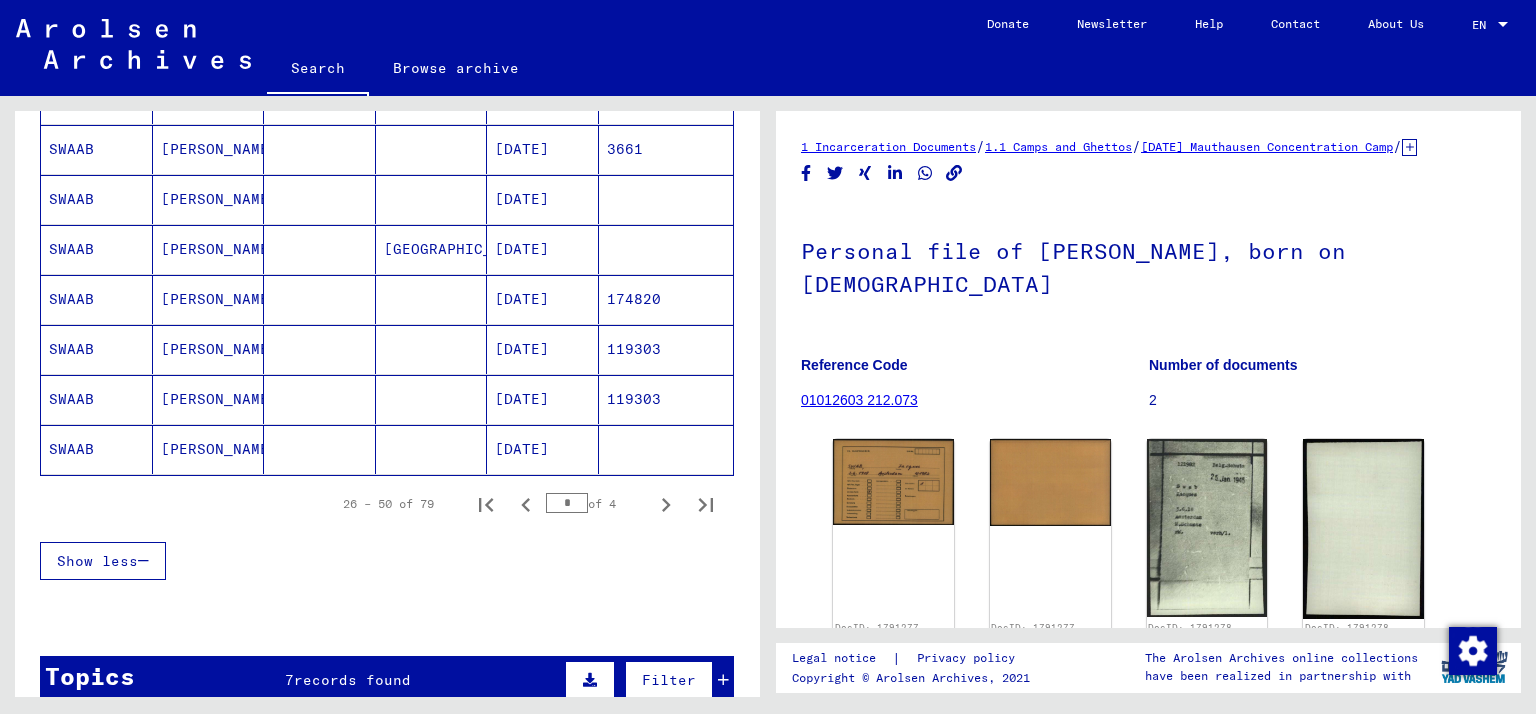 click on "[DATE]" at bounding box center (543, 349) 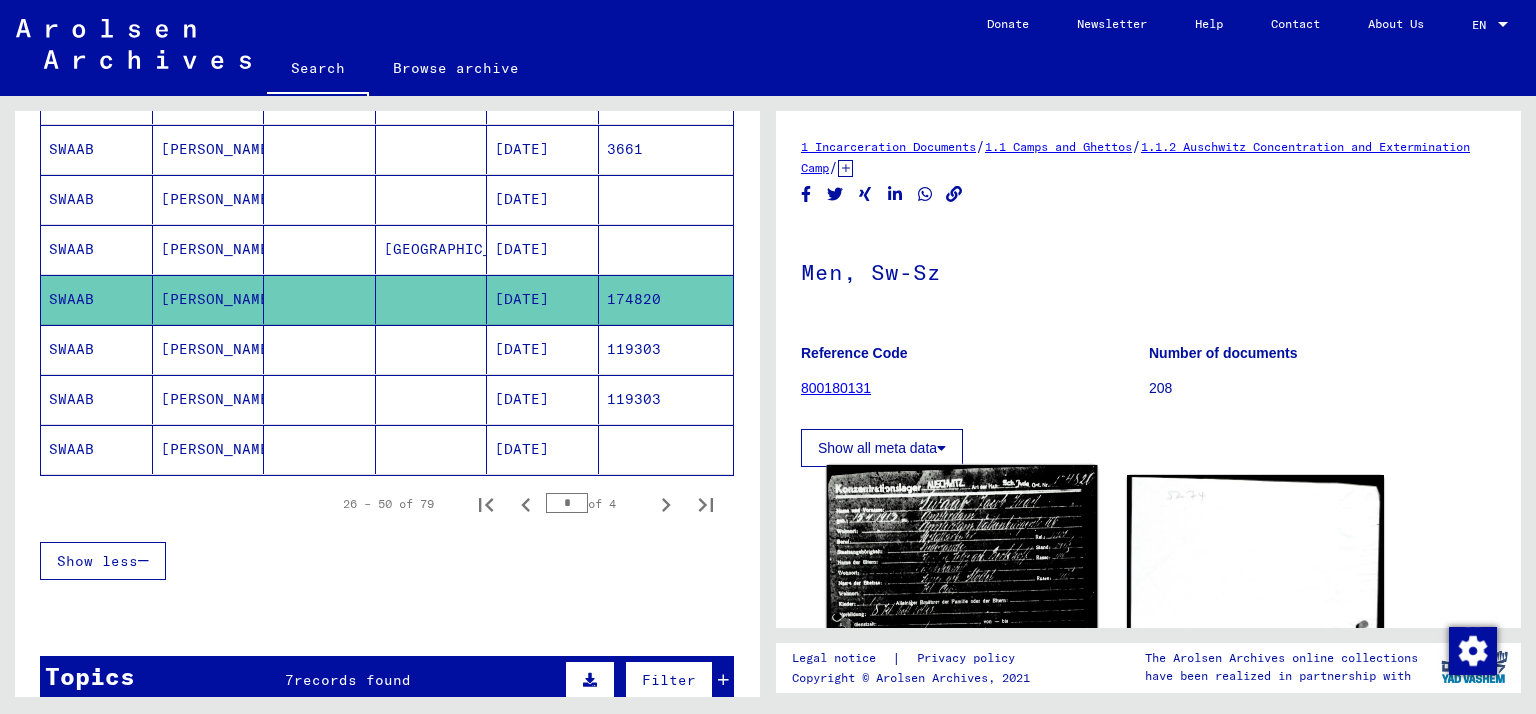 click 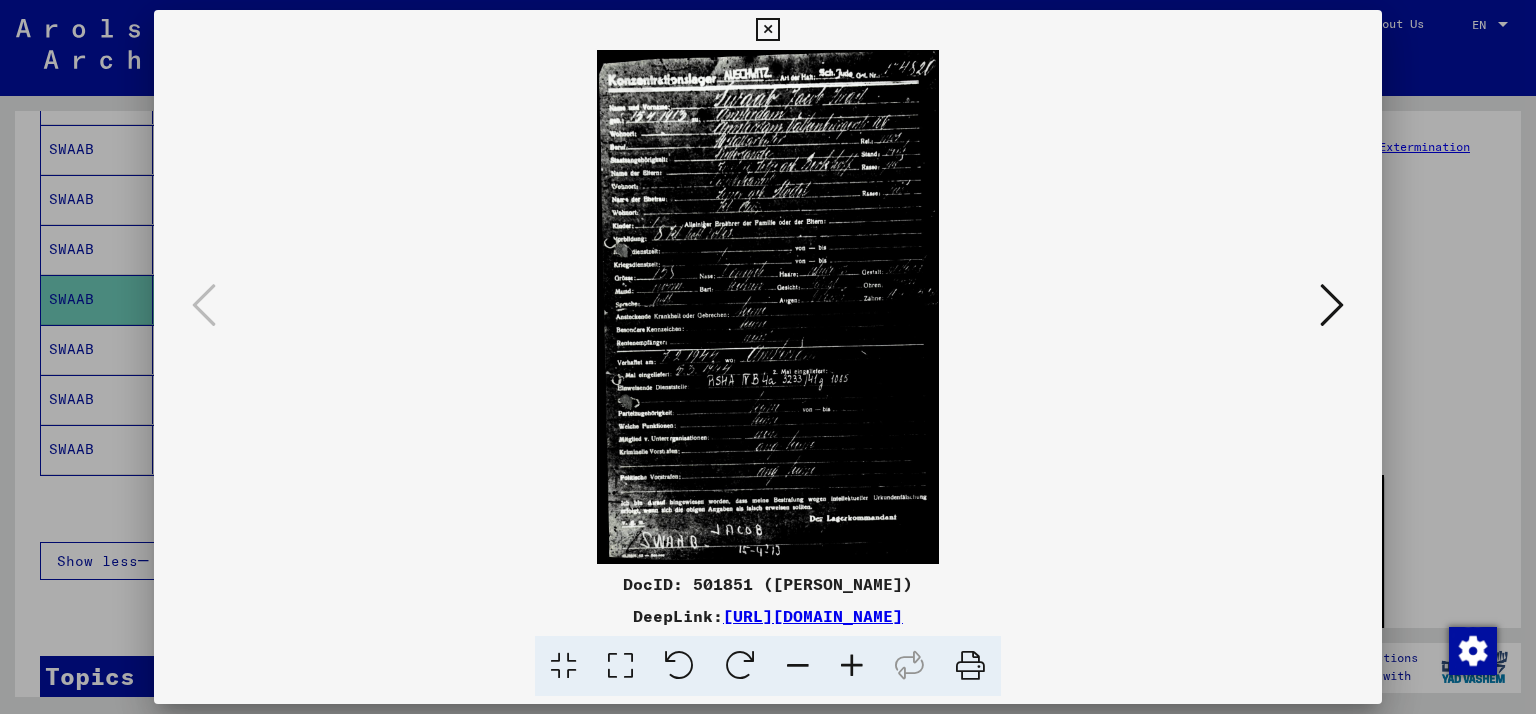 click at bounding box center [768, 357] 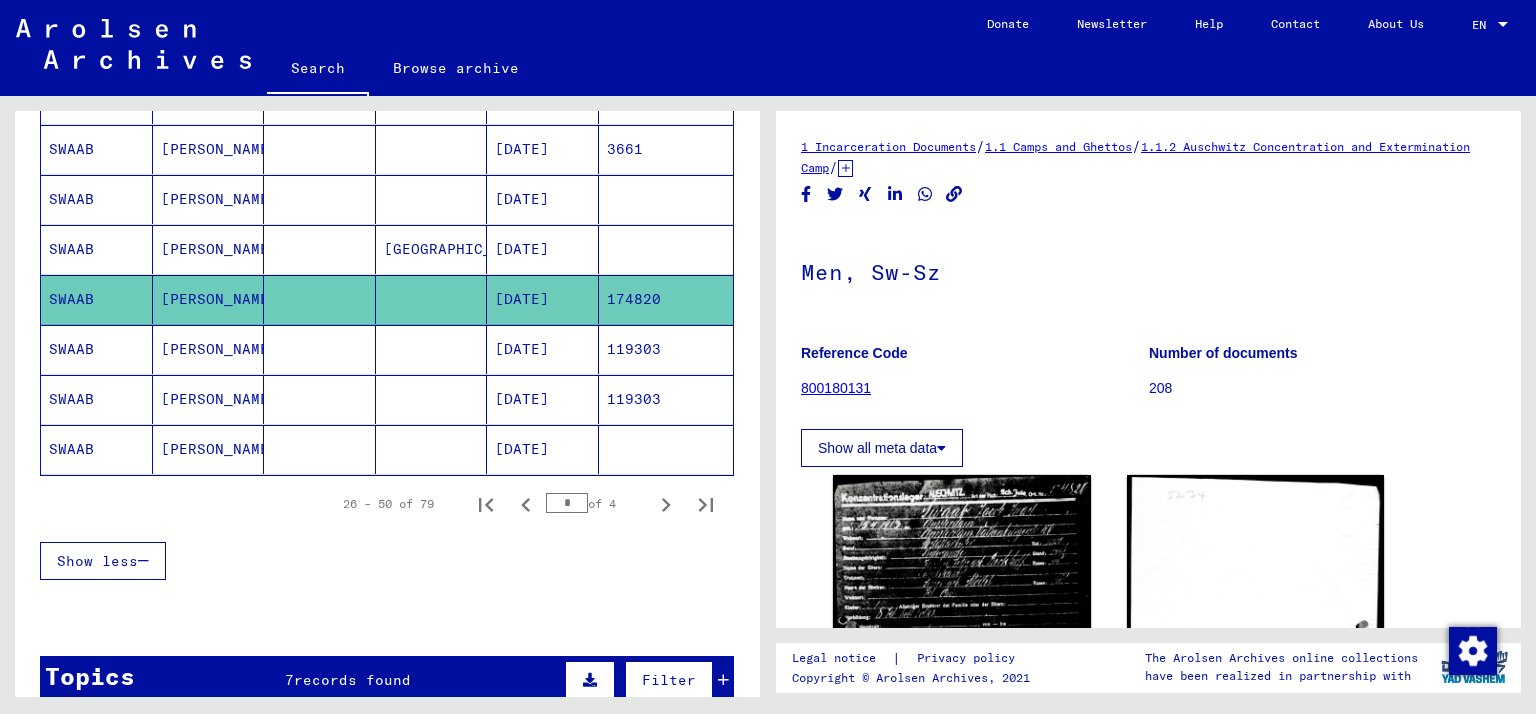 click on "[PERSON_NAME]" at bounding box center [209, 399] 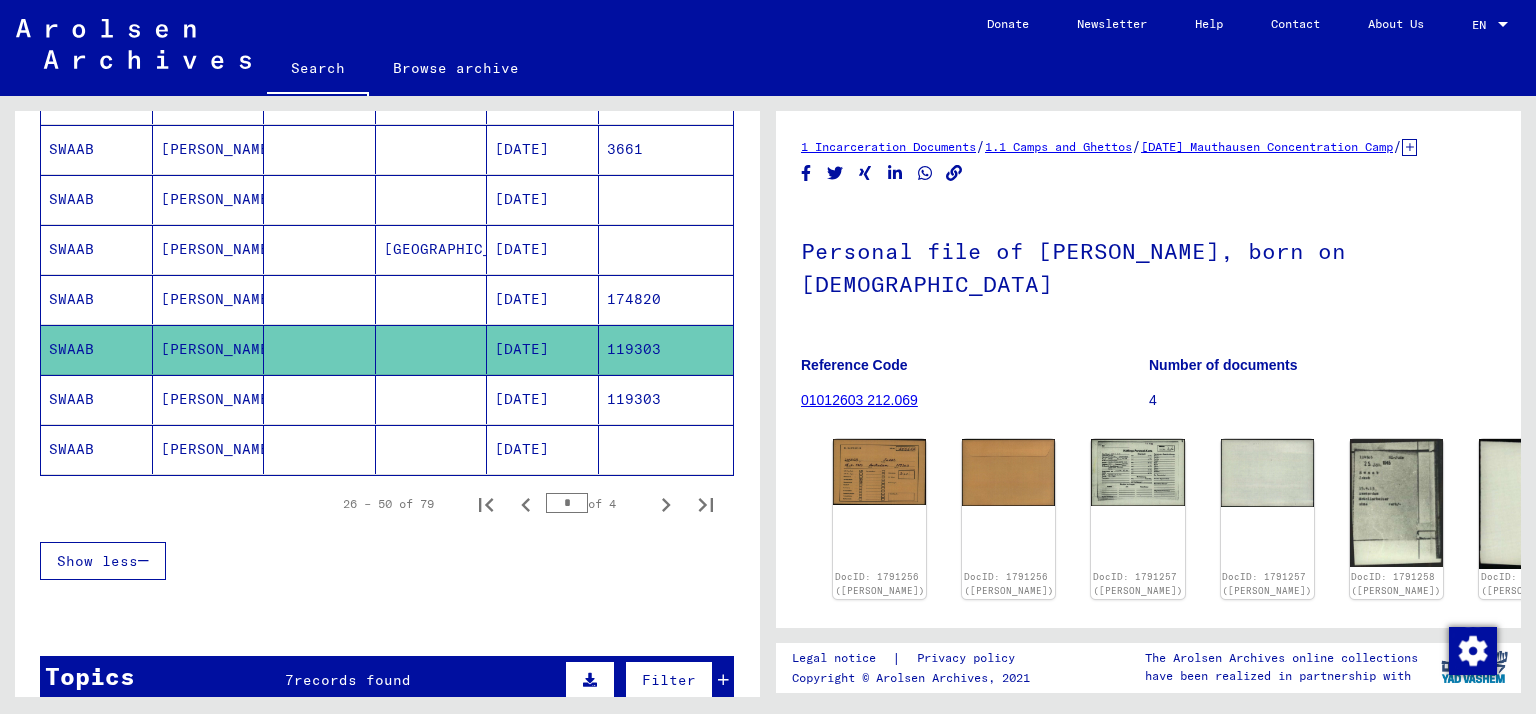 click on "[PERSON_NAME]" at bounding box center [209, 449] 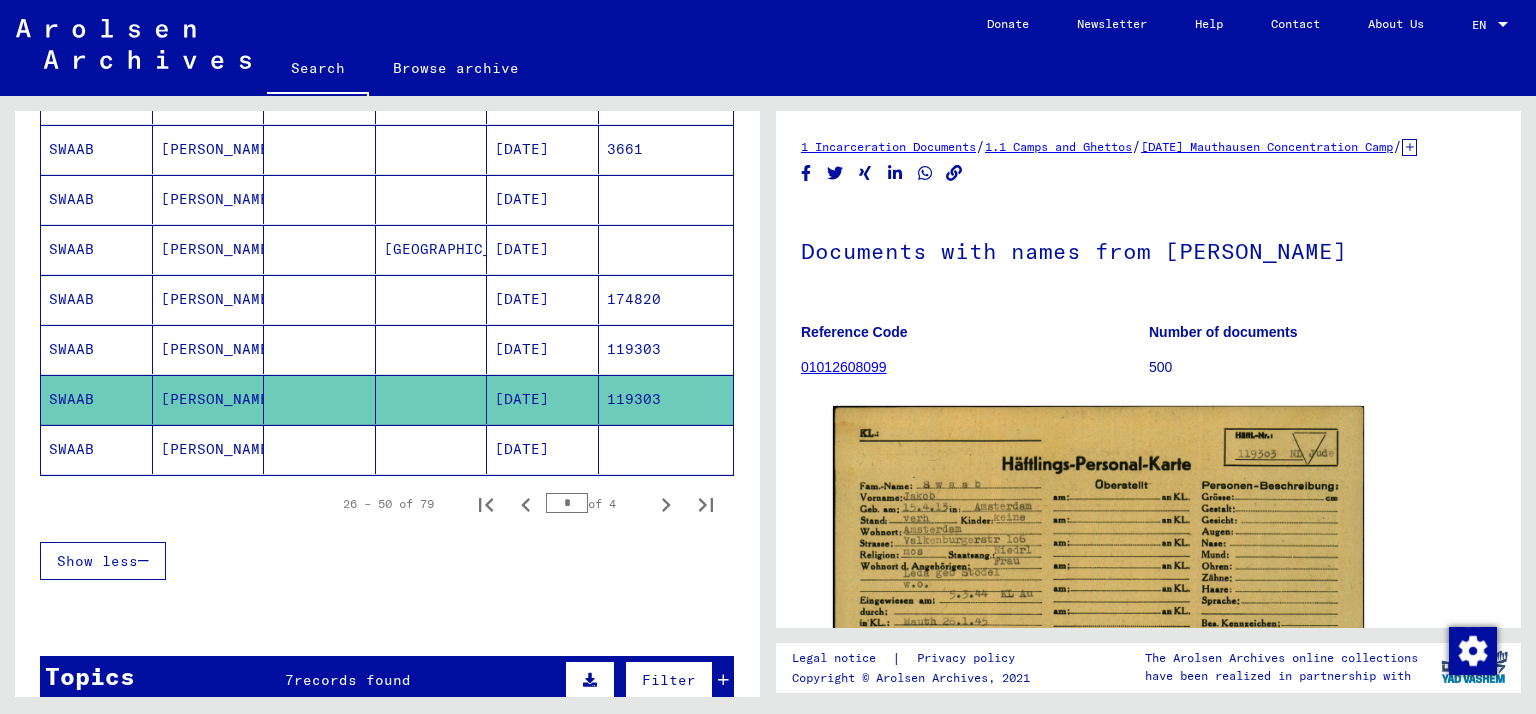 click 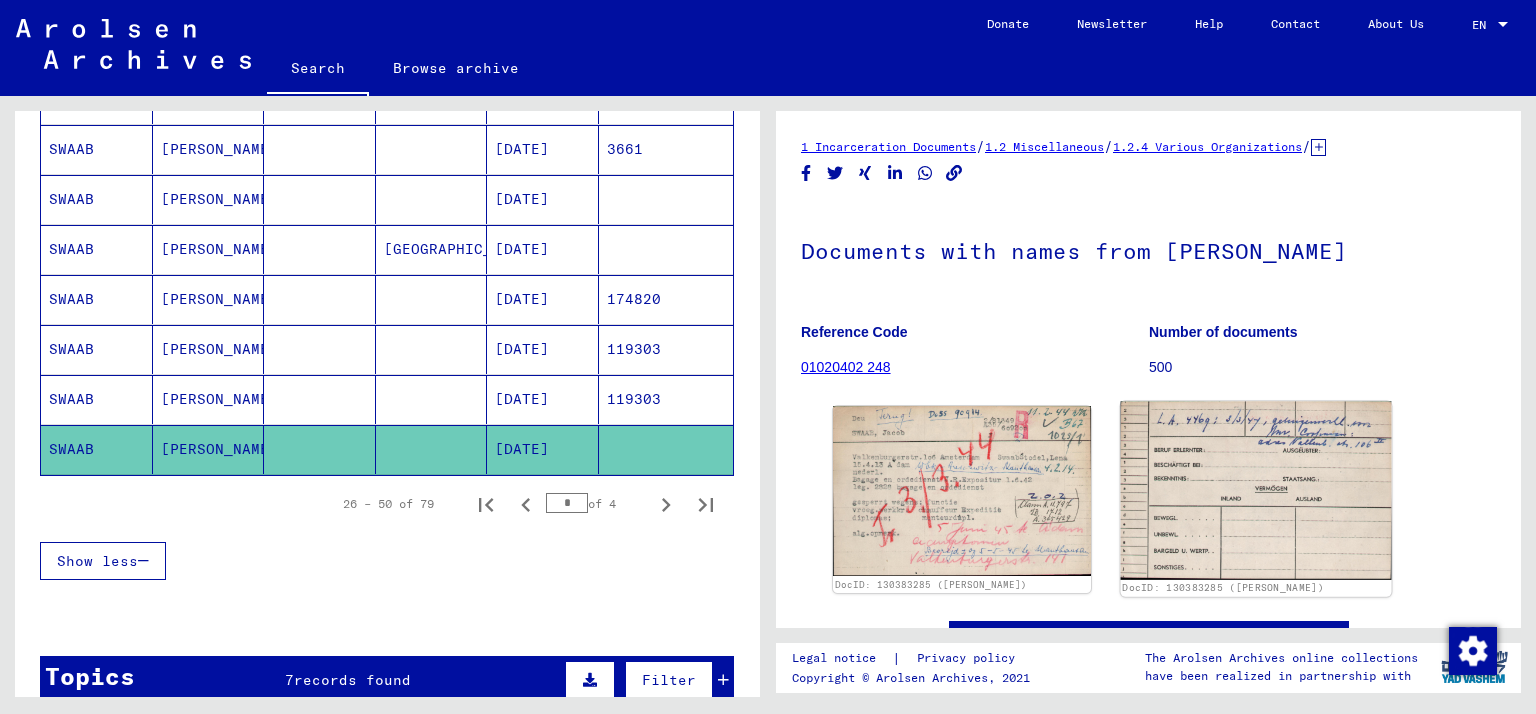 click 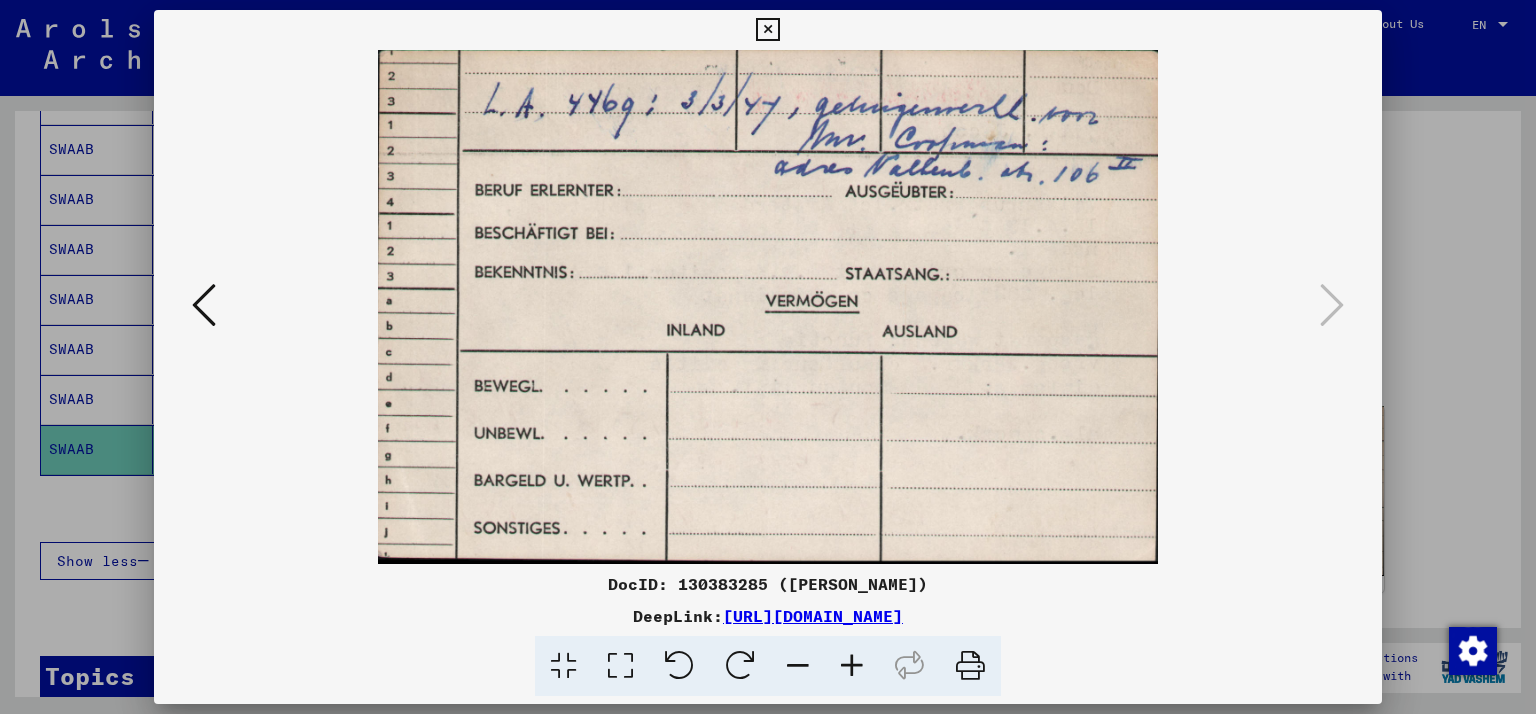 click at bounding box center [768, 357] 